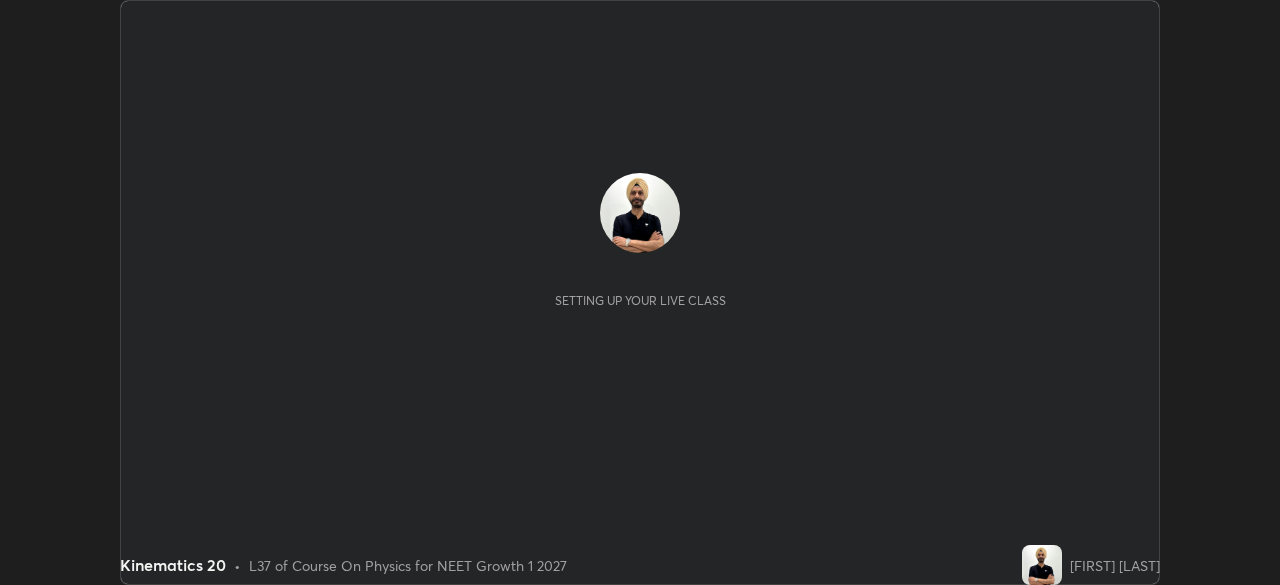 scroll, scrollTop: 0, scrollLeft: 0, axis: both 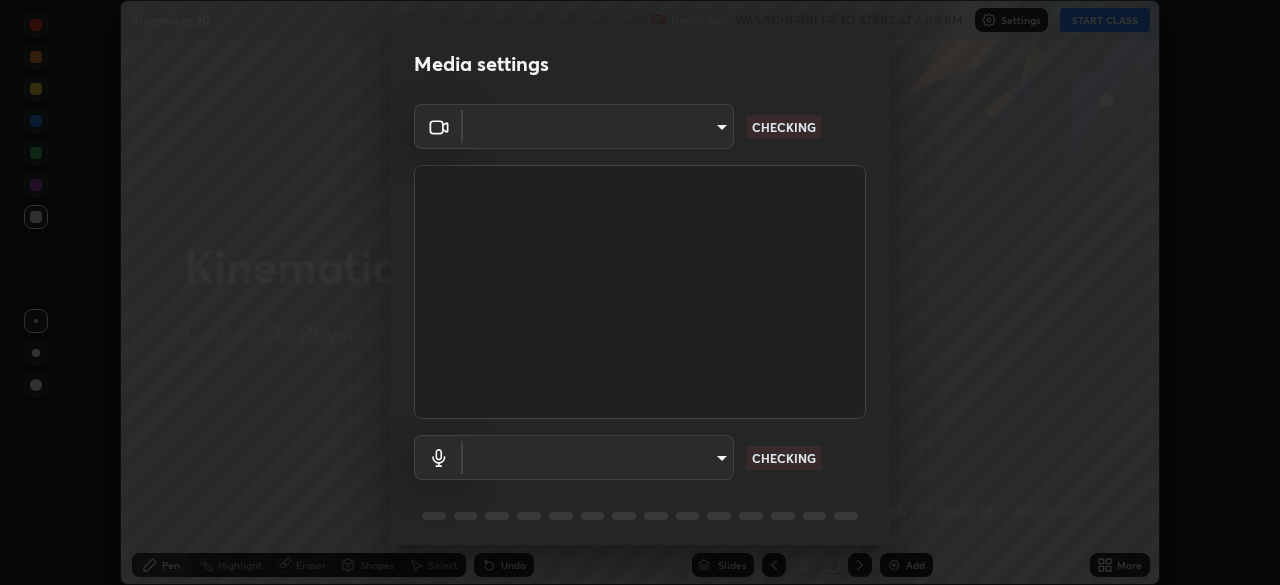 type on "72dbdc4cc3b3af6bca7f1e75d083a577e9752a5e240e0ef97287b3c987c4367e" 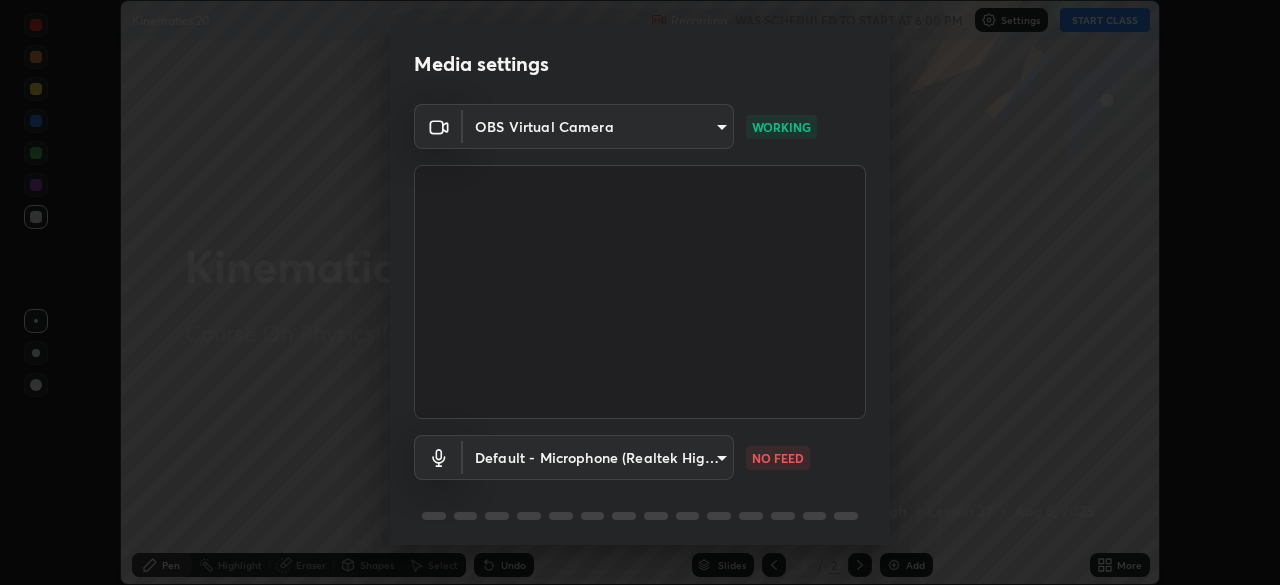 scroll, scrollTop: 16, scrollLeft: 0, axis: vertical 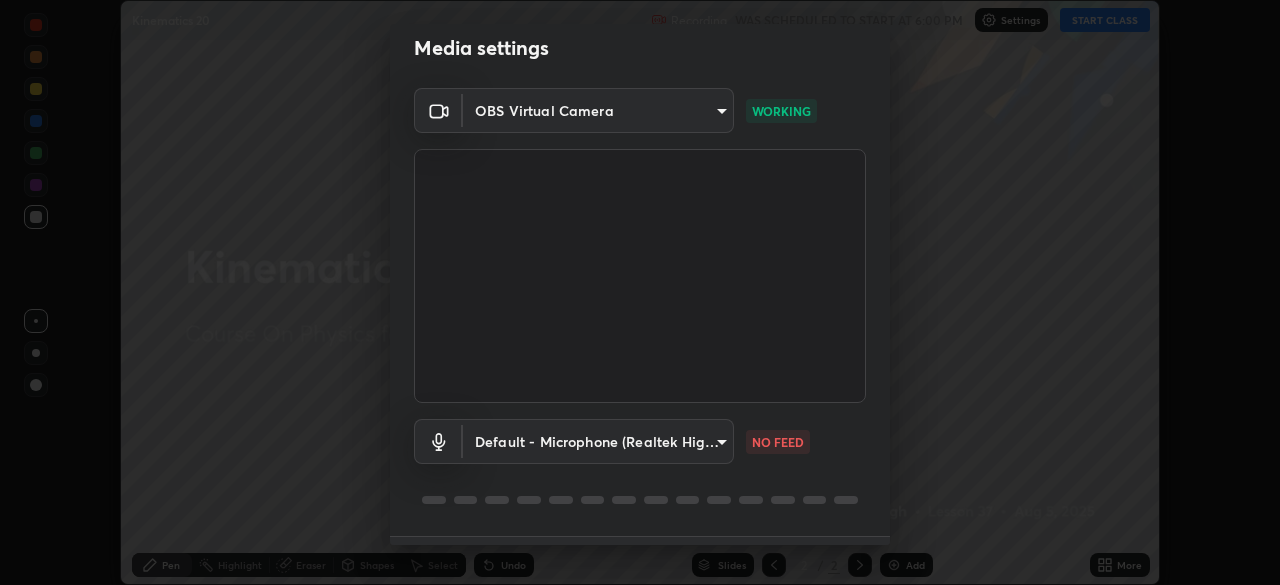 click on "Erase all Kinematics 20 Recording WAS SCHEDULED TO START AT  6:00 PM Settings START CLASS Setting up your live class Kinematics 20 • L37 of Course On Physics for NEET Growth 1 2027 [FIRST] [LAST] Pen Highlight Eraser Shapes Select Undo Slides 2 / 2 Add More No doubts shared Encourage your learners to ask a doubt for better clarity Report an issue Reason for reporting Buffering Chat not working Audio - Video sync issue Educator video quality low ​ Attach an image Report Media settings OBS Virtual Camera 72dbdc4cc3b3af6bca7f1e75d083a577e9752a5e240e0ef97287b3c987c4367e WORKING Default - Microphone (Realtek High Definition Audio) default NO FEED 1 / 5 Next" at bounding box center [640, 292] 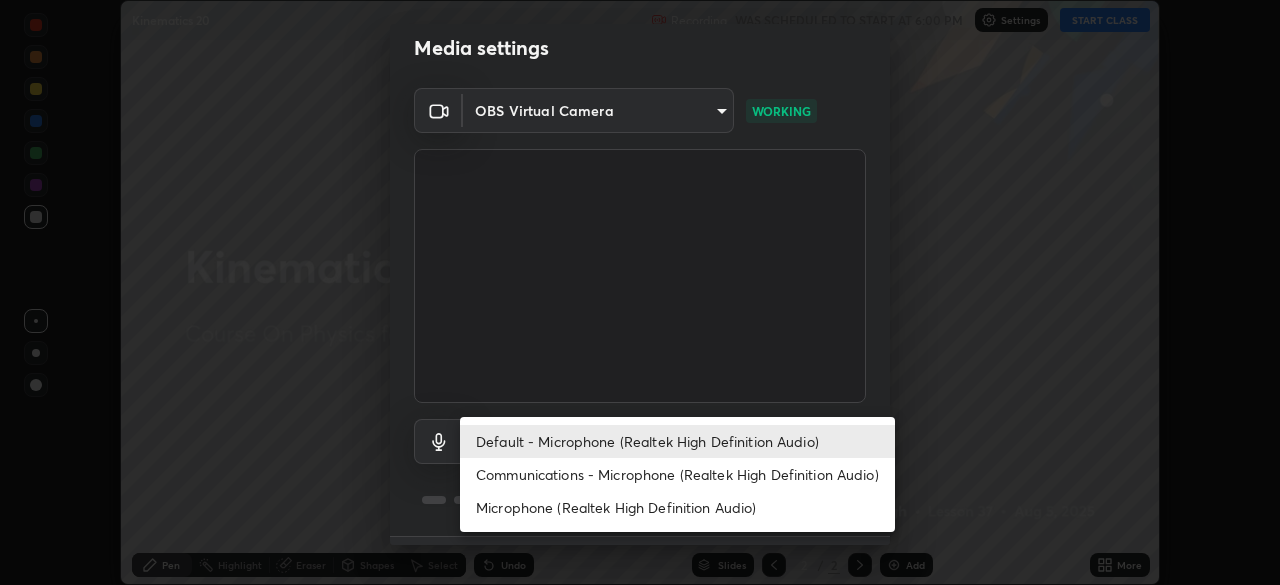 click on "Communications - Microphone (Realtek High Definition Audio)" at bounding box center (677, 474) 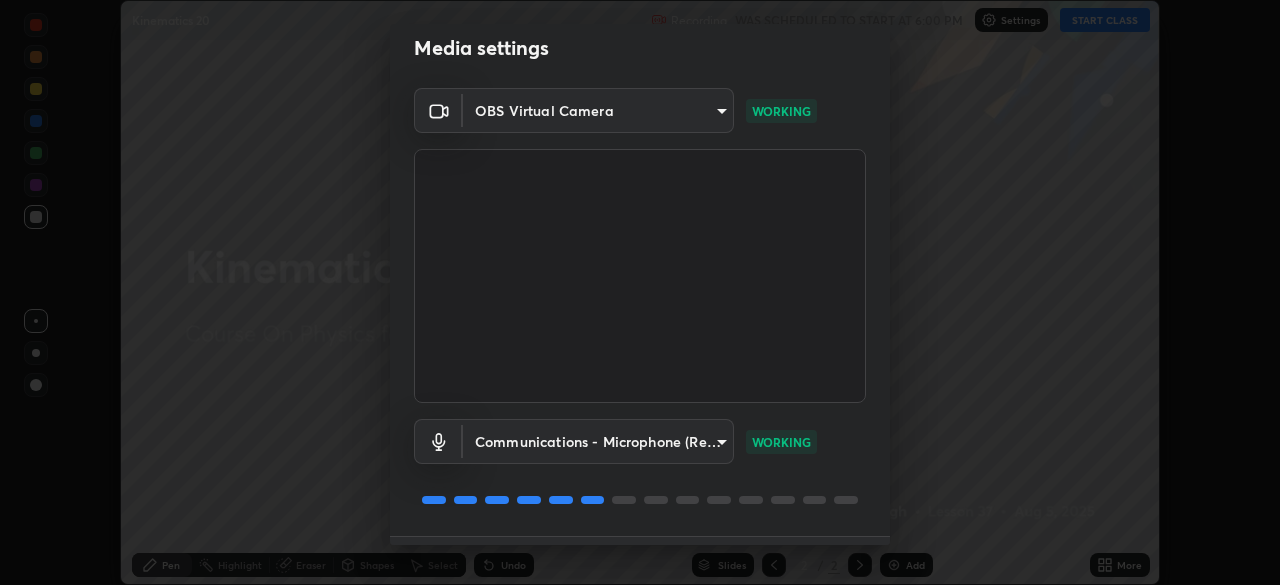 scroll, scrollTop: 71, scrollLeft: 0, axis: vertical 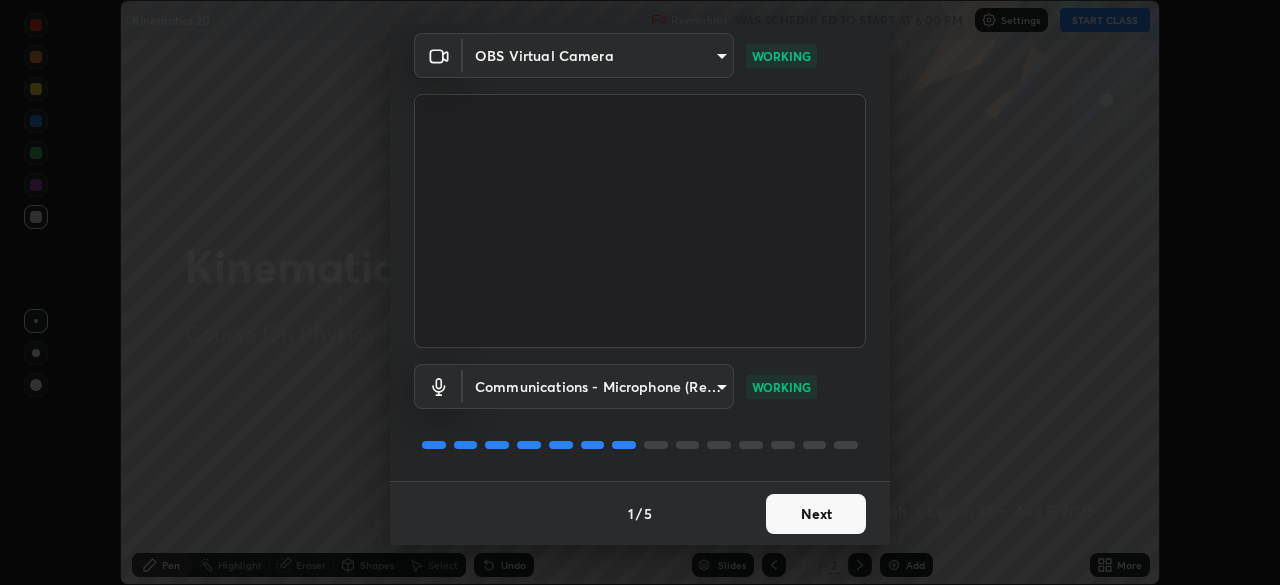 click on "Next" at bounding box center [816, 514] 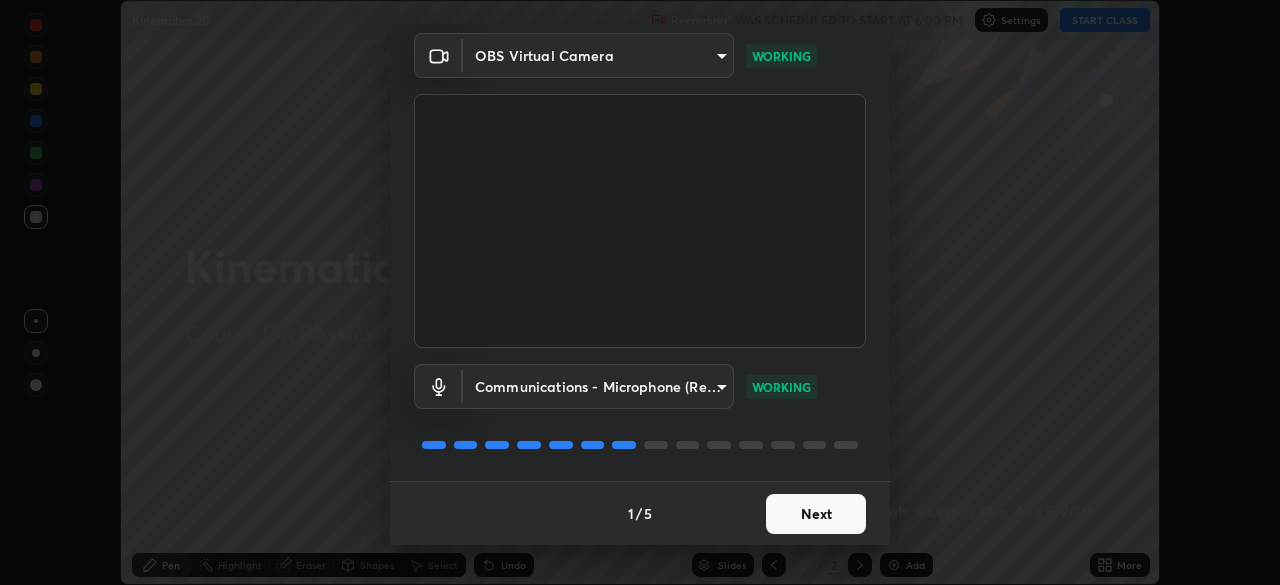 scroll, scrollTop: 0, scrollLeft: 0, axis: both 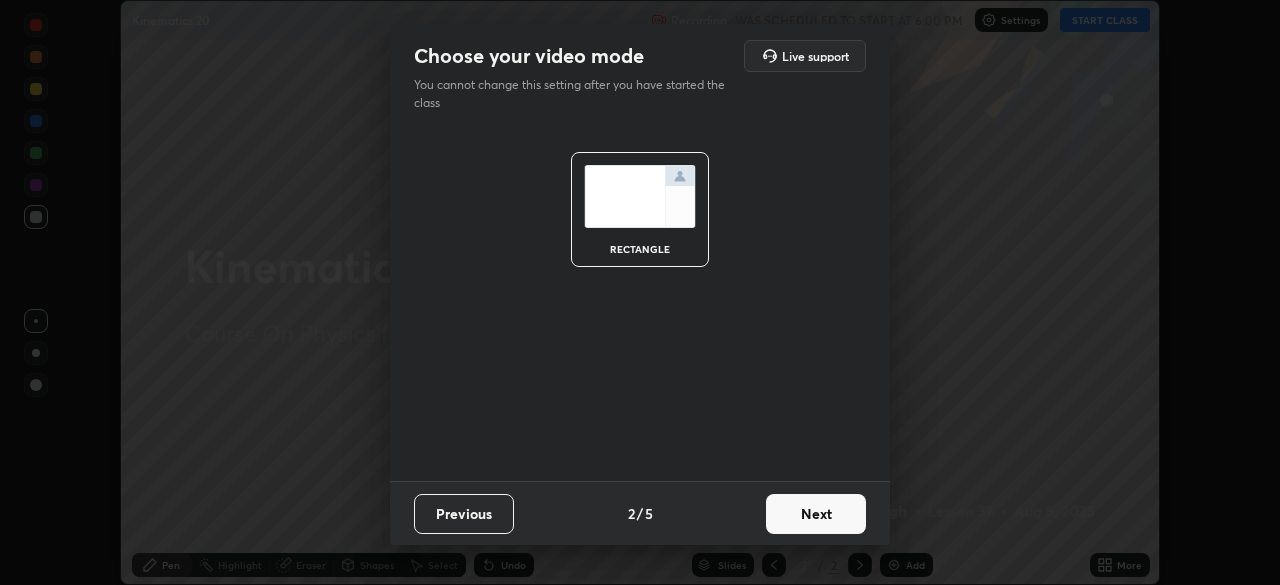 click on "Next" at bounding box center [816, 514] 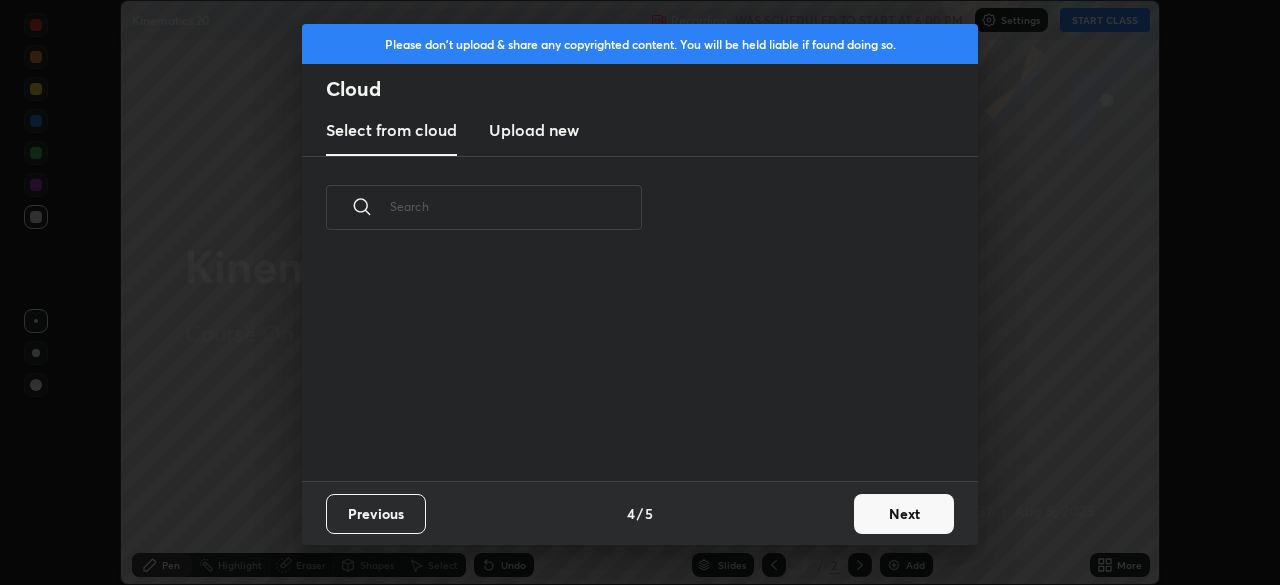 click on "Previous 4 / 5 Next" at bounding box center [640, 513] 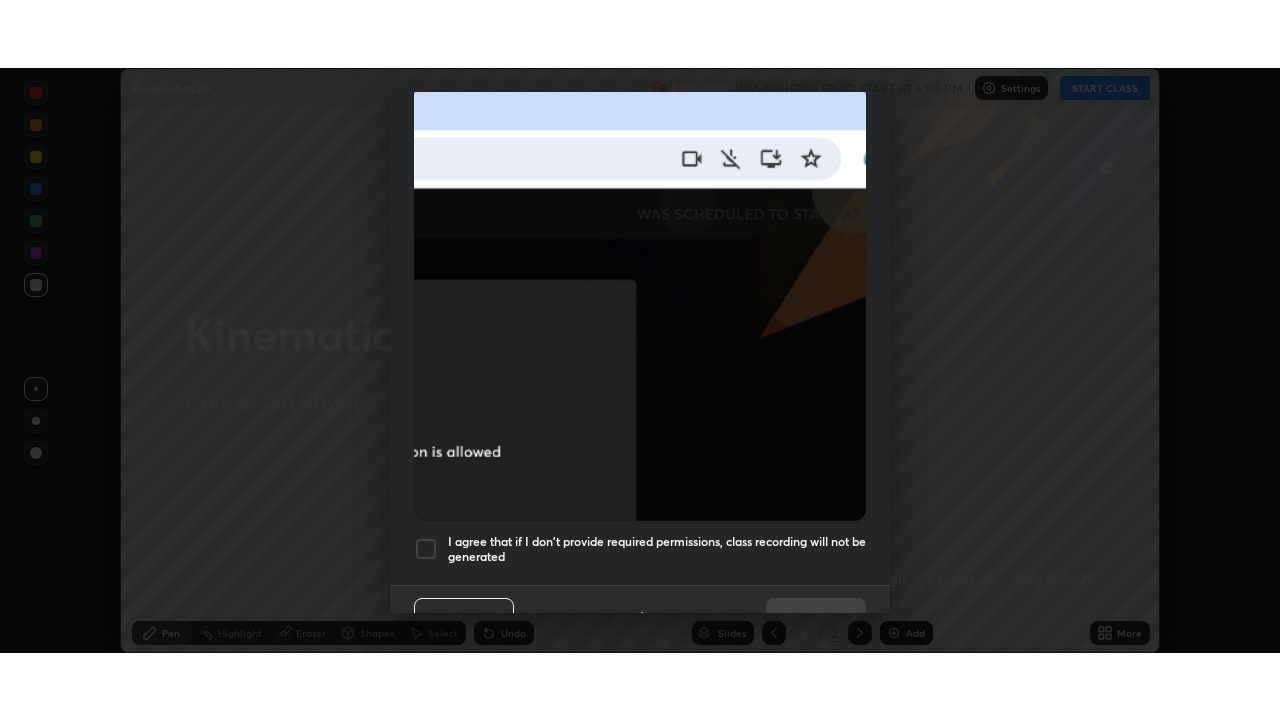 scroll, scrollTop: 455, scrollLeft: 0, axis: vertical 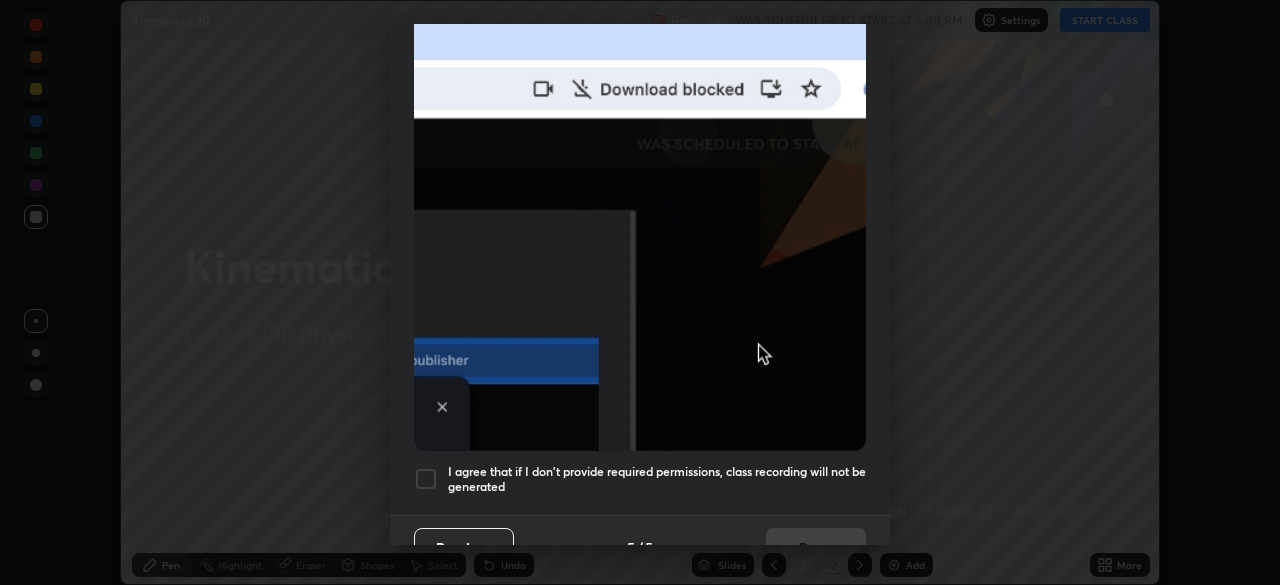 click at bounding box center (426, 479) 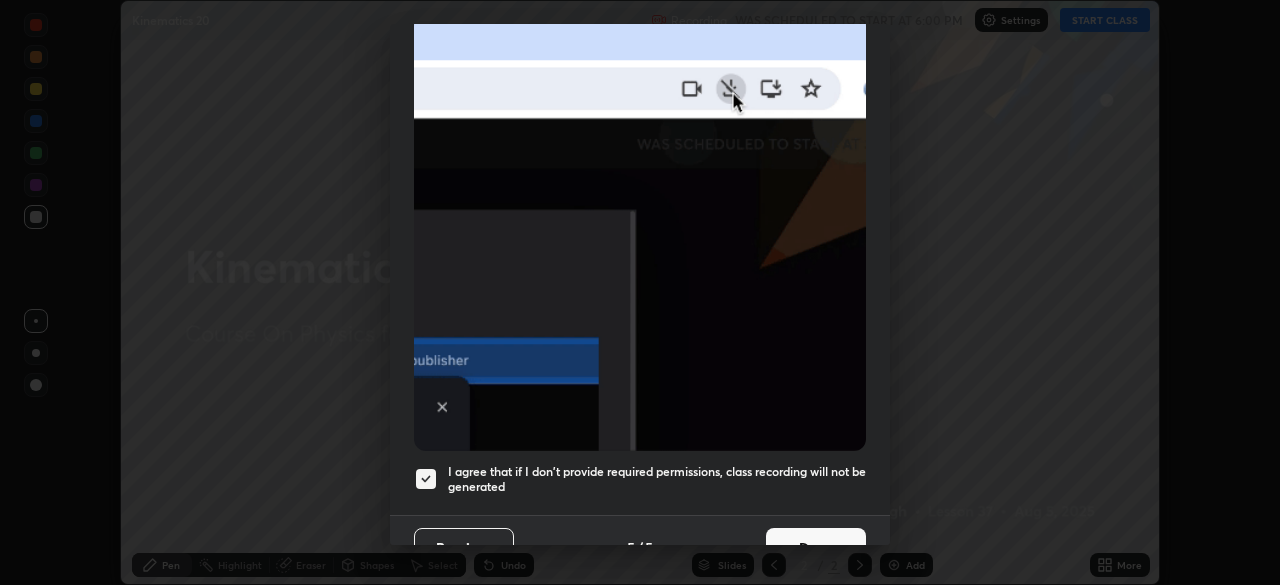 click on "Done" at bounding box center [816, 548] 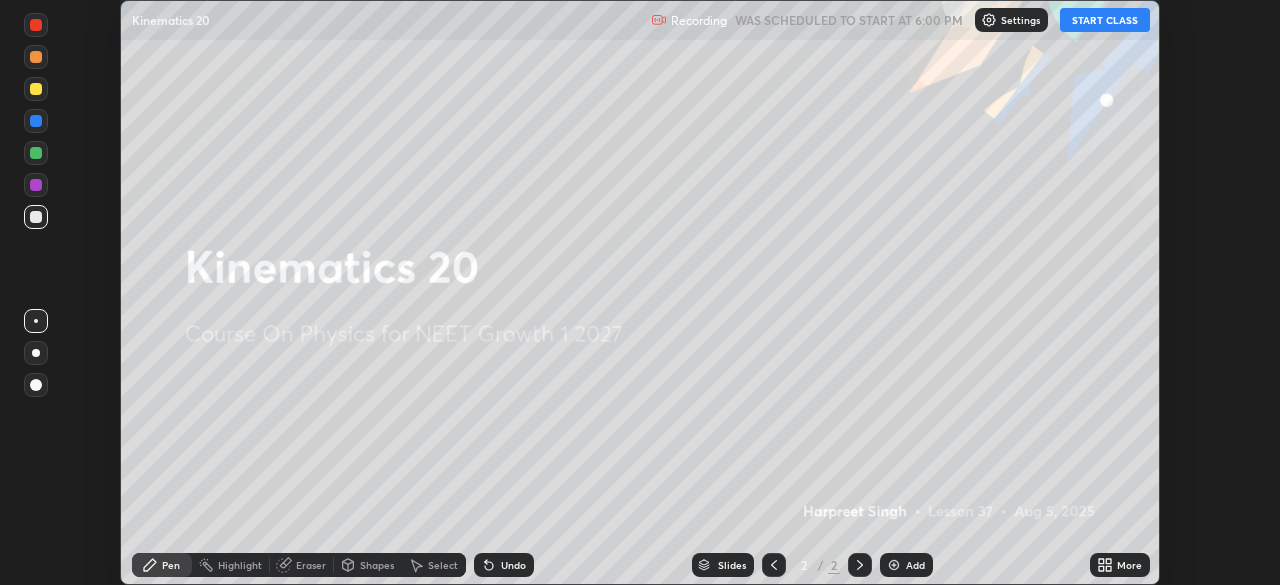 click on "START CLASS" at bounding box center (1105, 20) 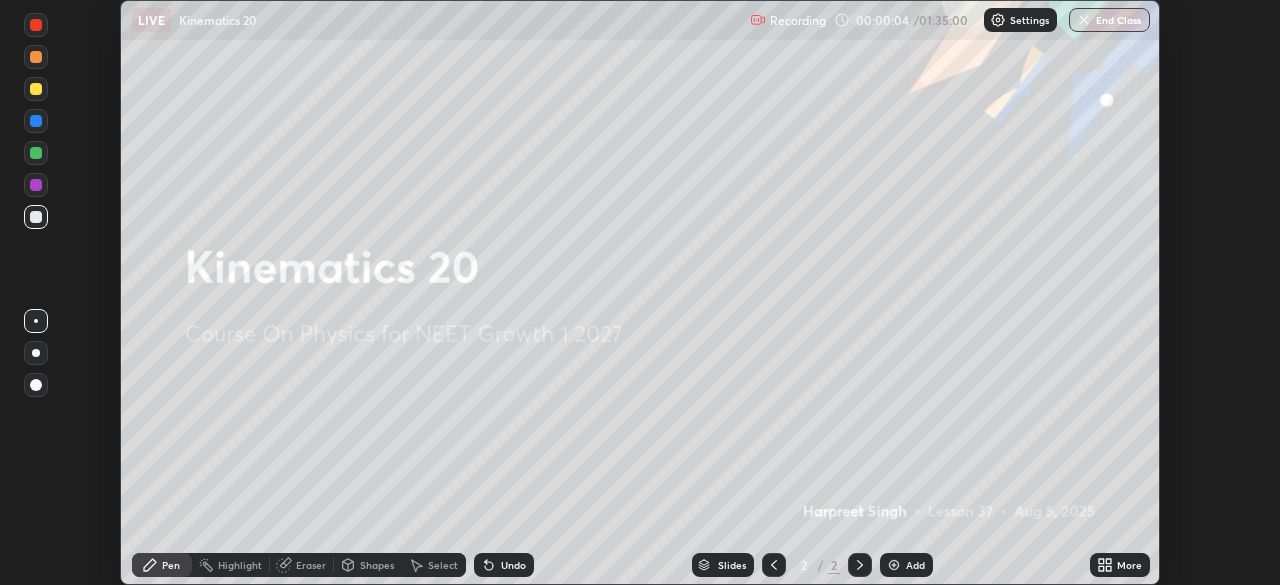 click on "More" at bounding box center (1129, 565) 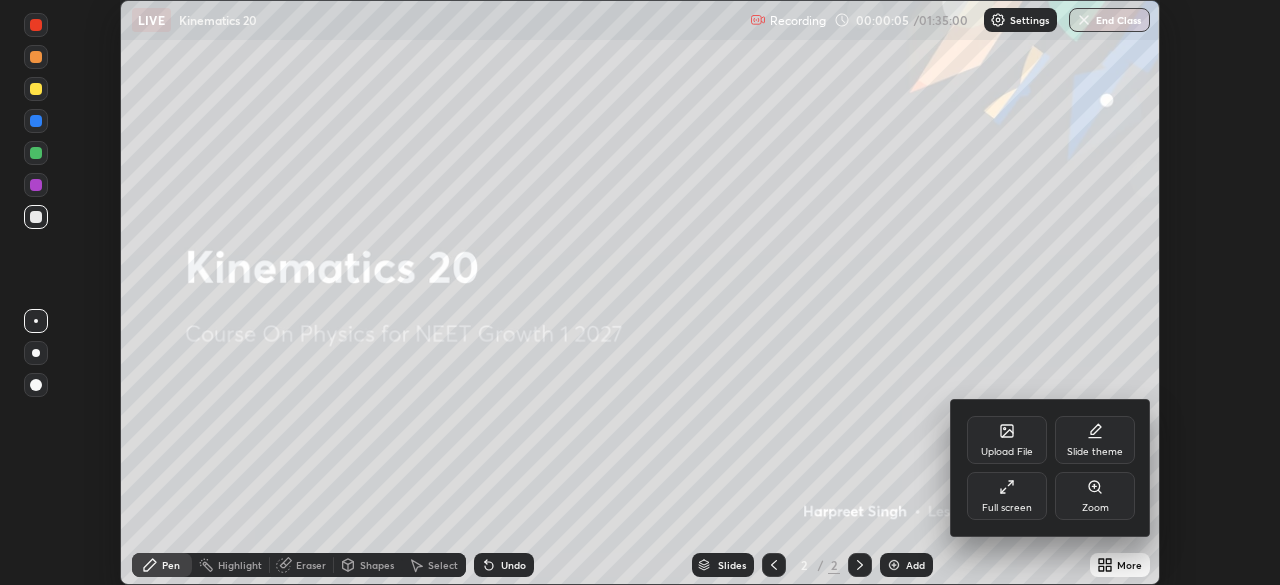 click on "Full screen" at bounding box center [1007, 496] 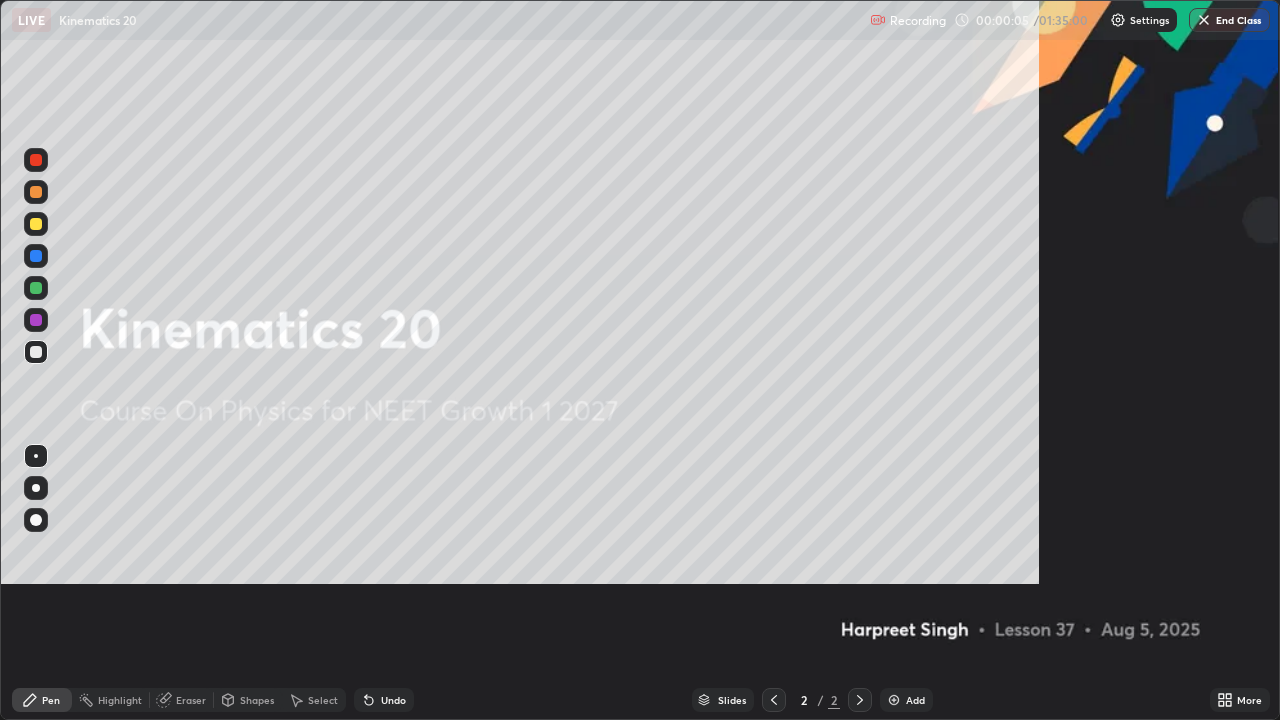 scroll, scrollTop: 99280, scrollLeft: 98720, axis: both 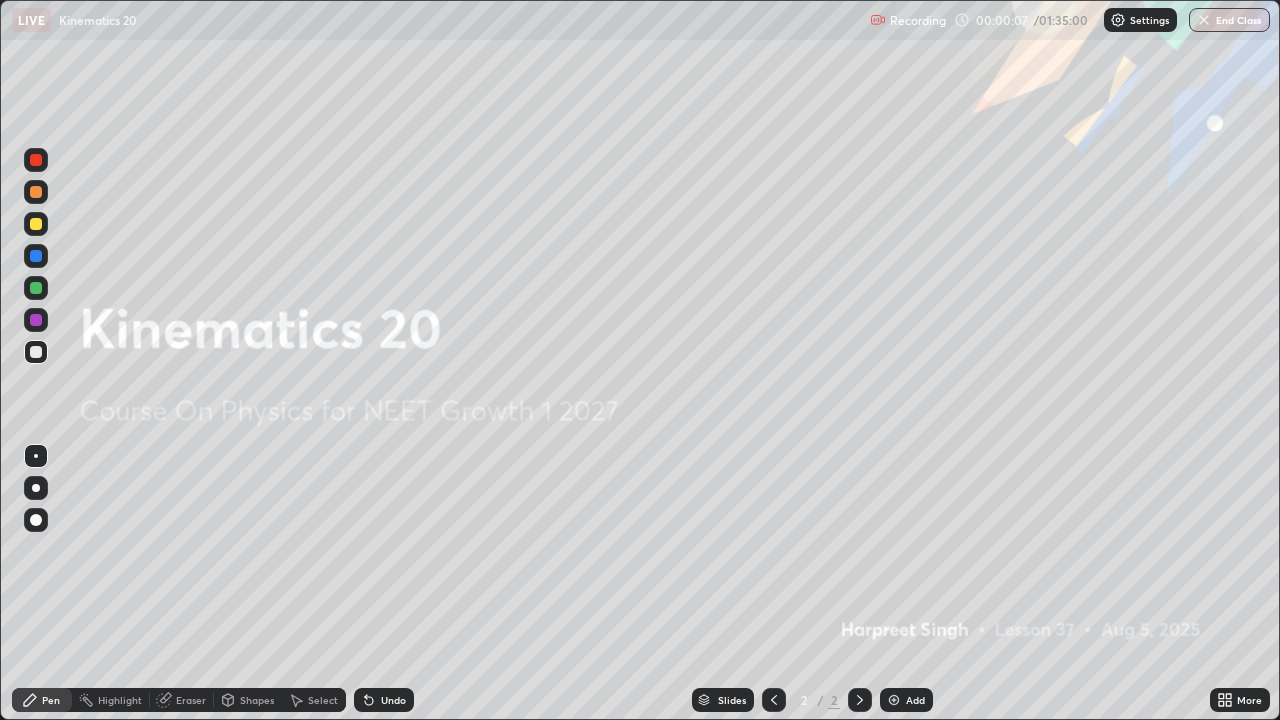 click on "Add" at bounding box center [915, 700] 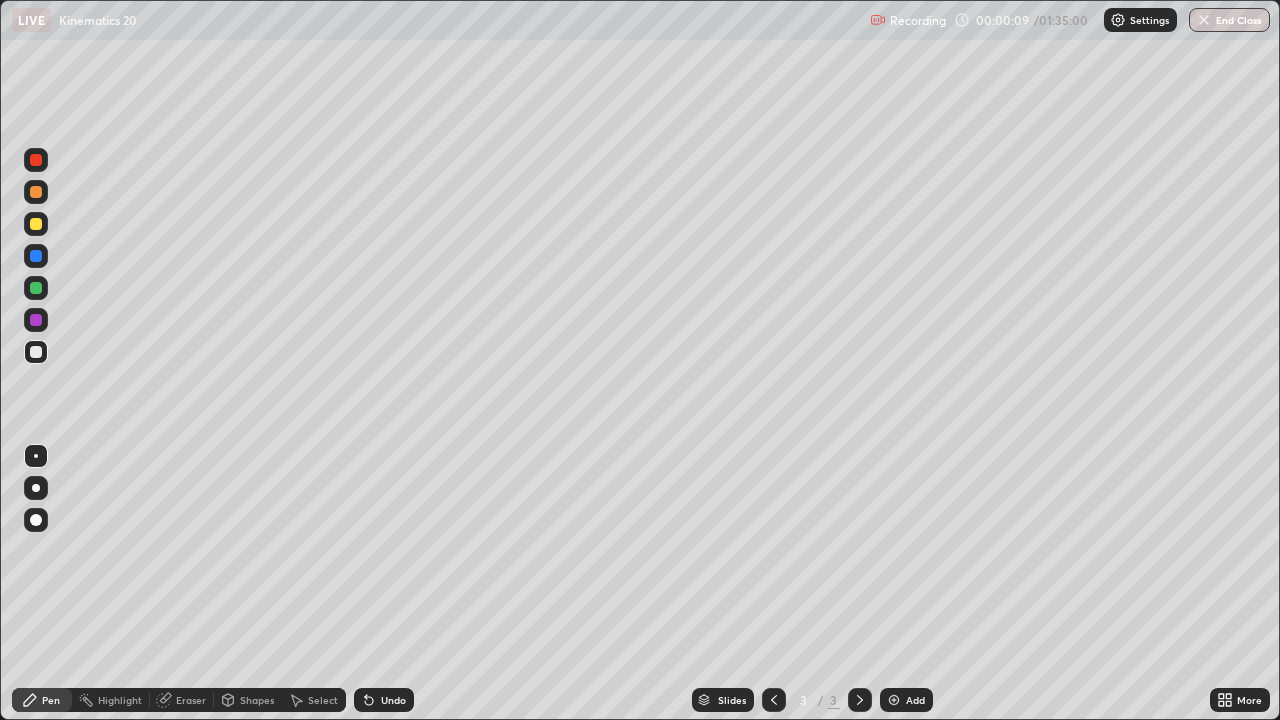 click at bounding box center (36, 224) 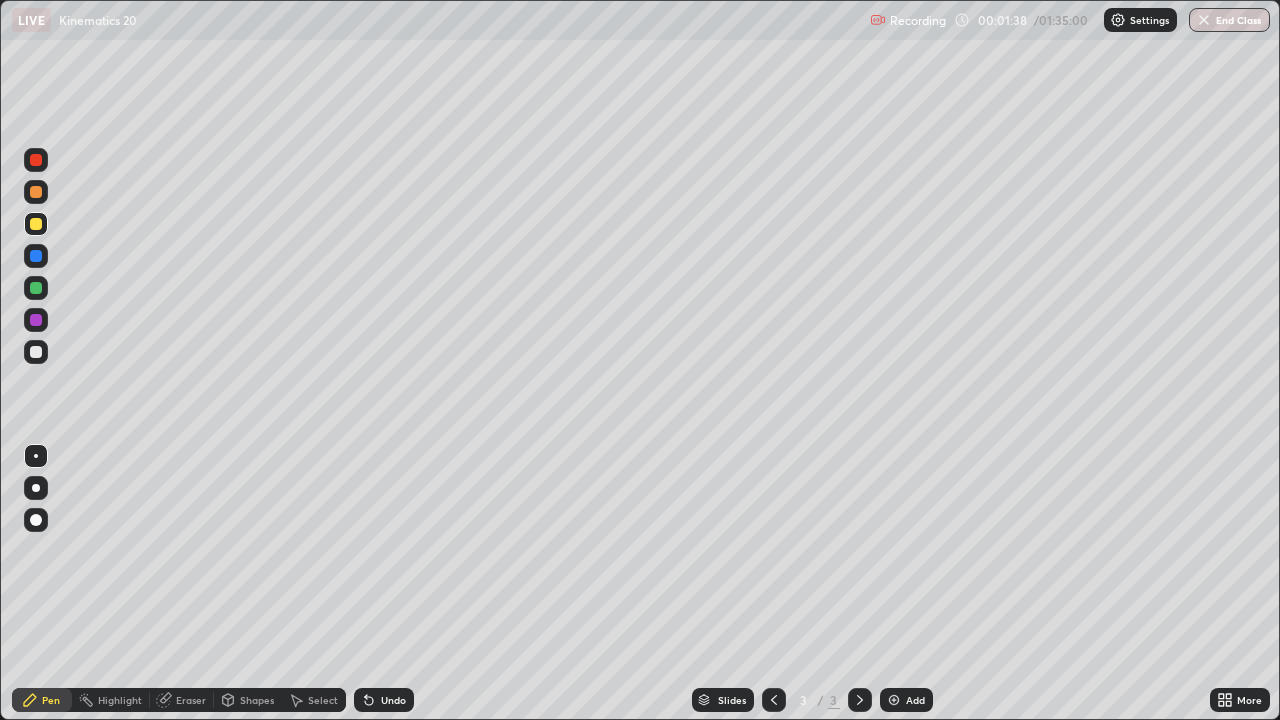 click at bounding box center (36, 352) 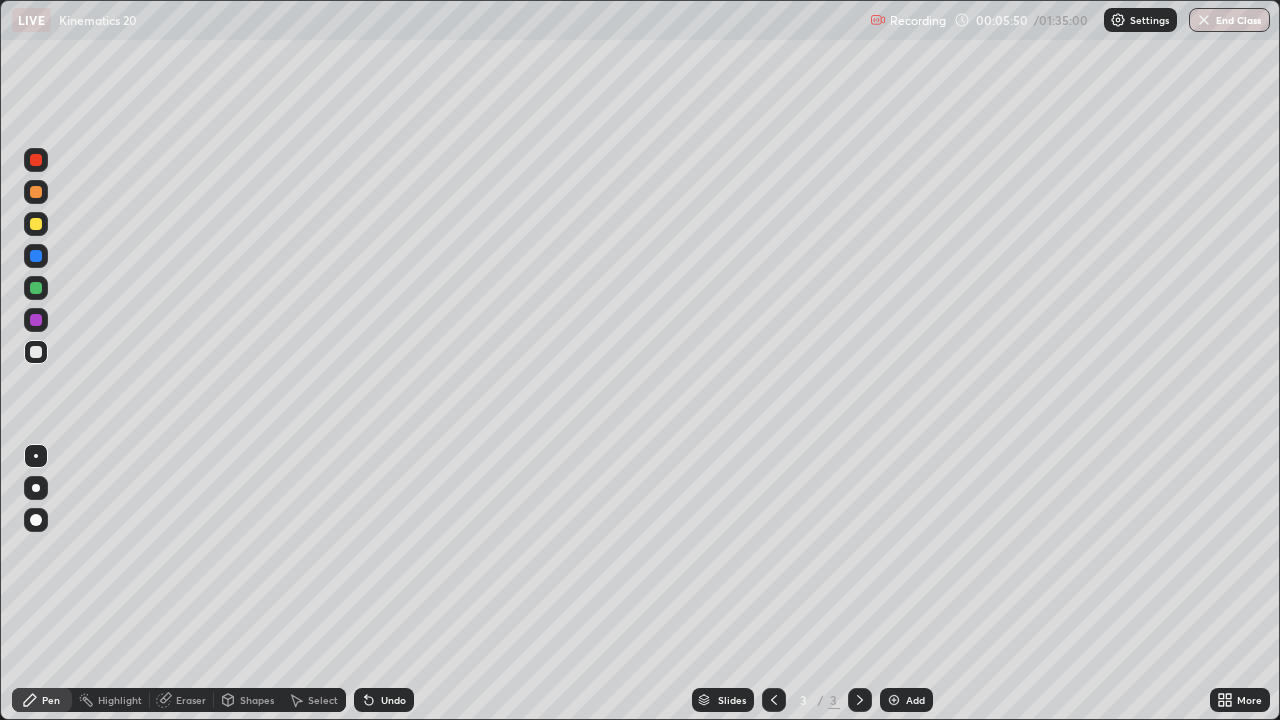 click at bounding box center (36, 224) 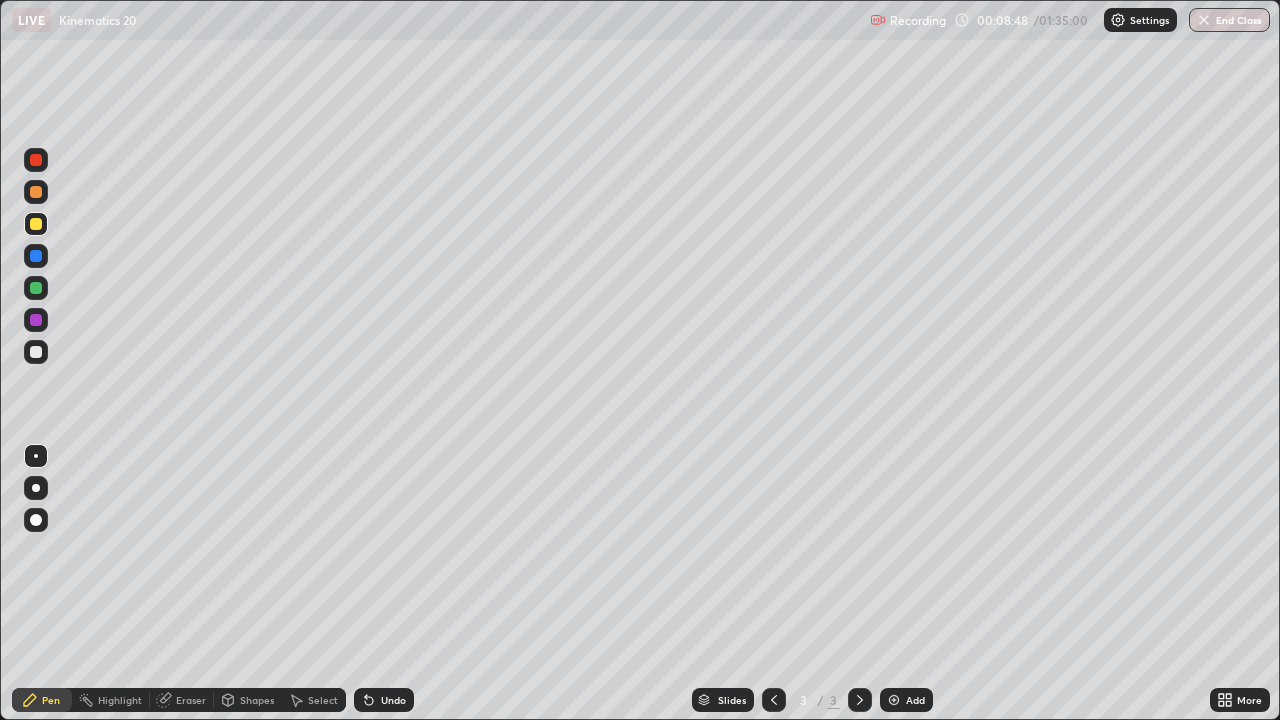 click on "Eraser" at bounding box center [191, 700] 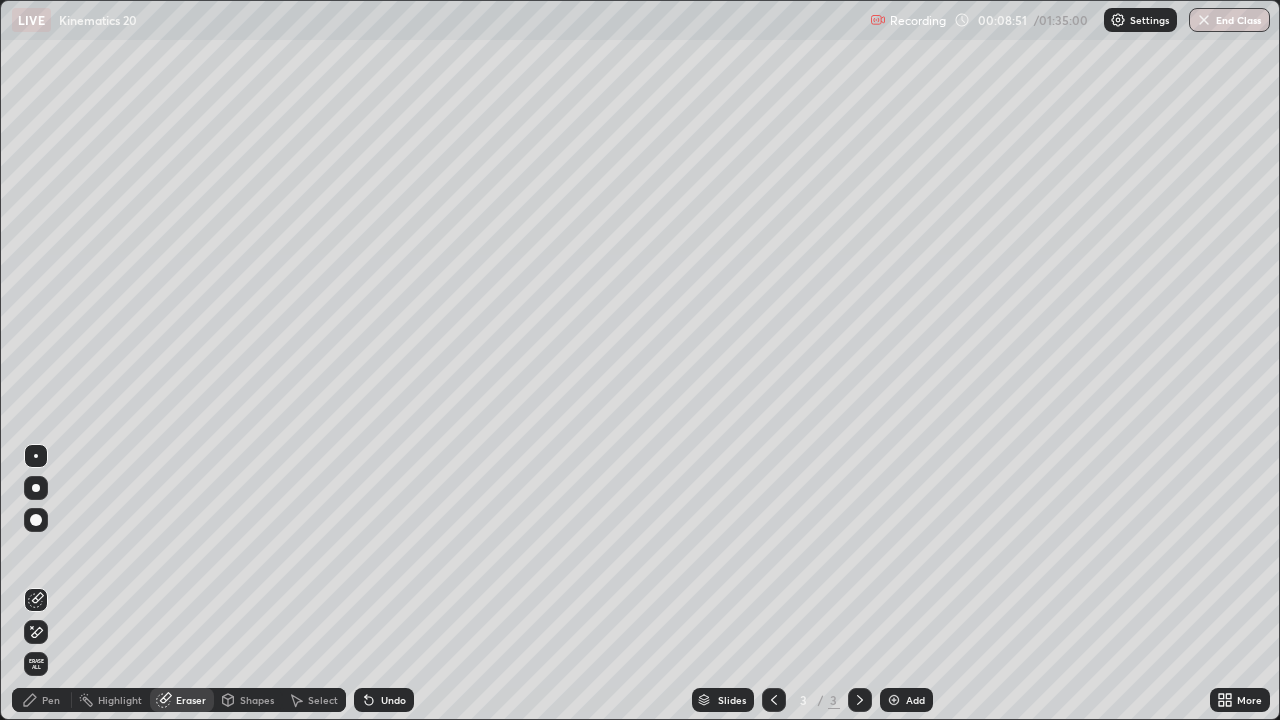 click on "Pen" at bounding box center [51, 700] 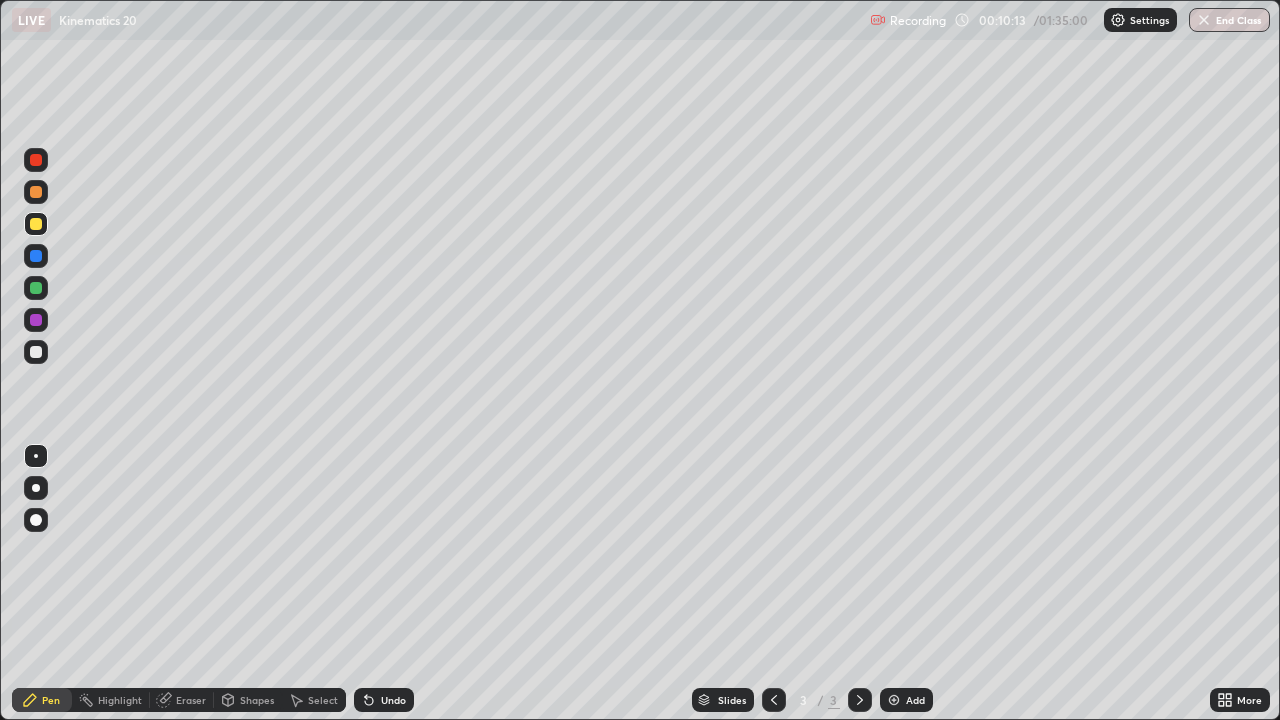 click on "Eraser" at bounding box center [191, 700] 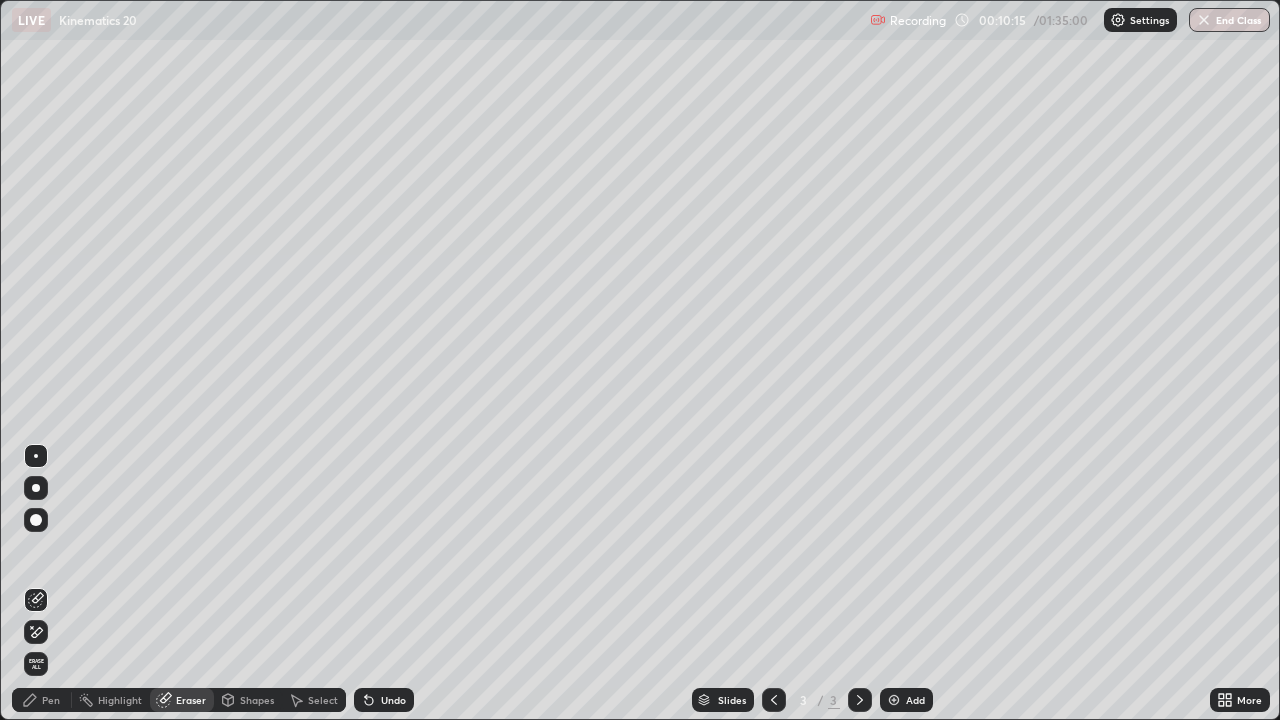 click on "Pen" at bounding box center (51, 700) 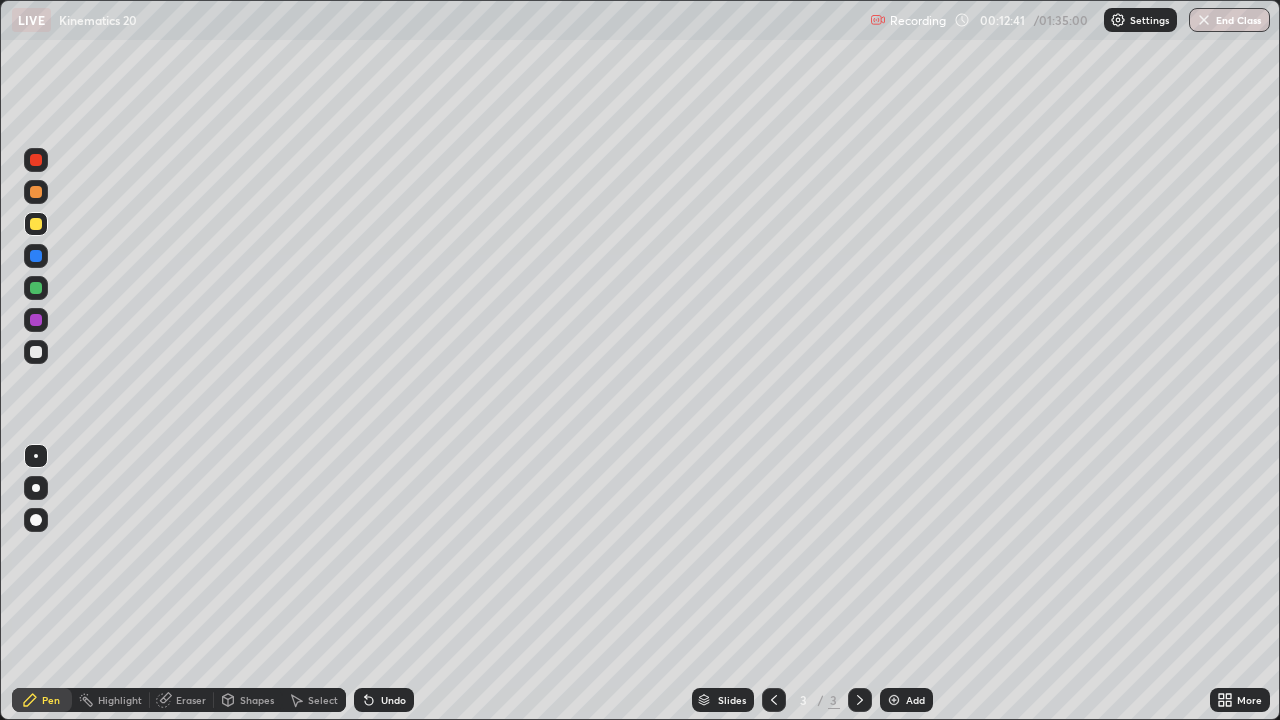 click at bounding box center (36, 224) 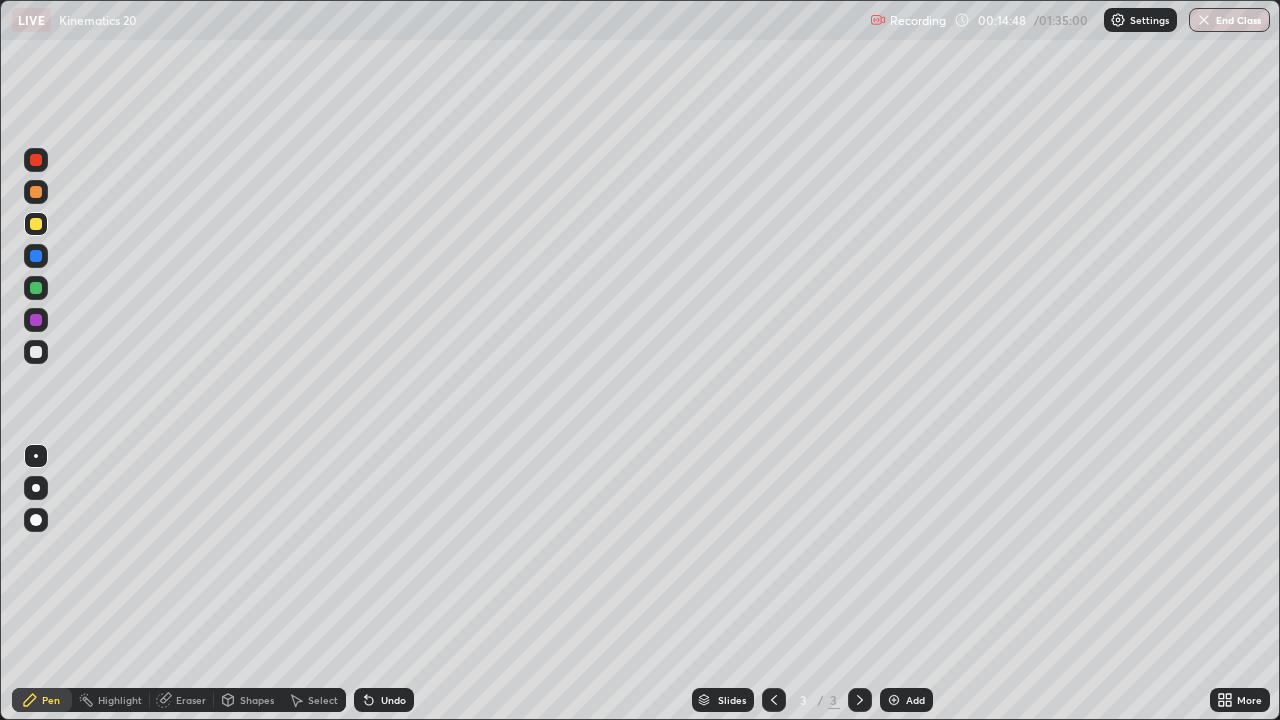 click at bounding box center (36, 352) 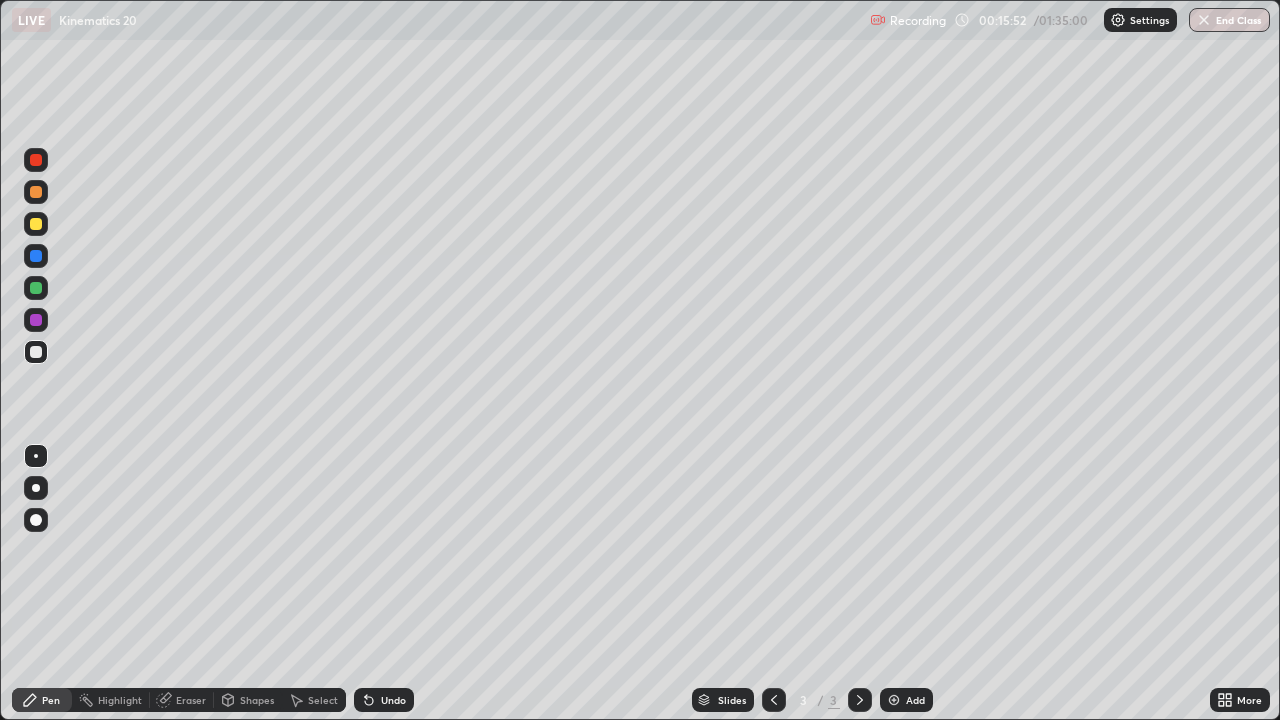 click at bounding box center (36, 224) 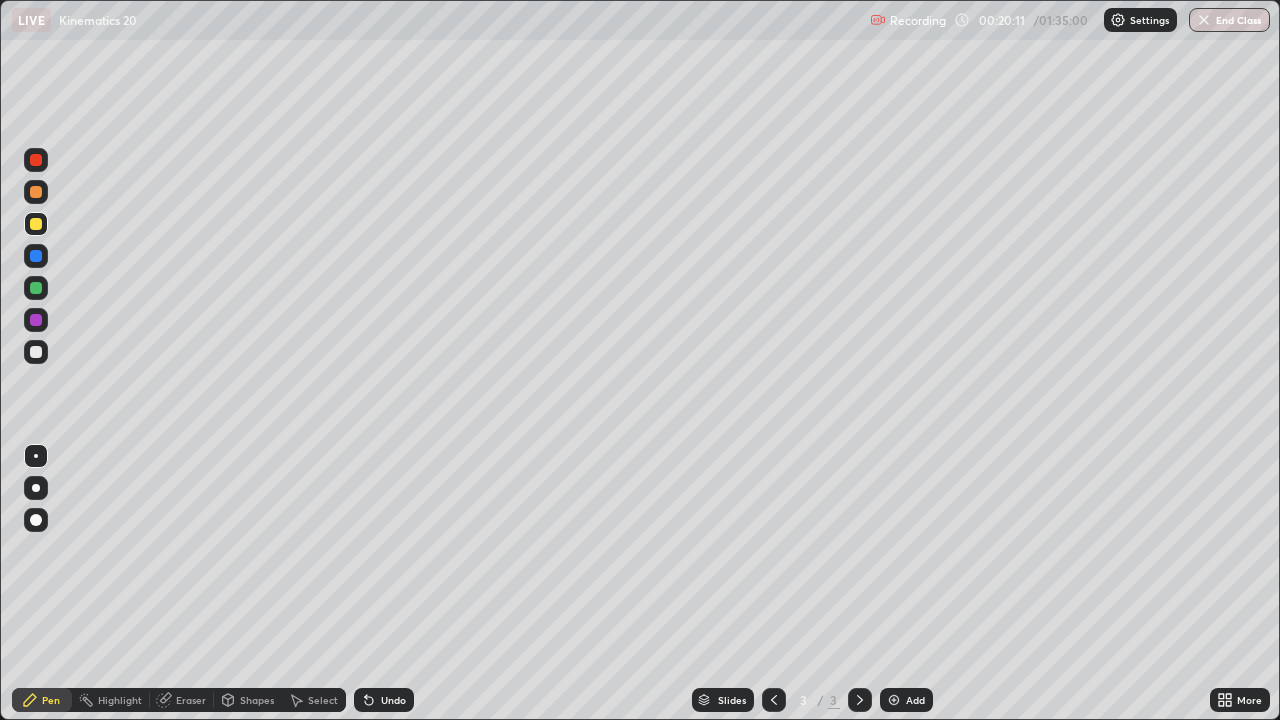 click on "Add" at bounding box center [915, 700] 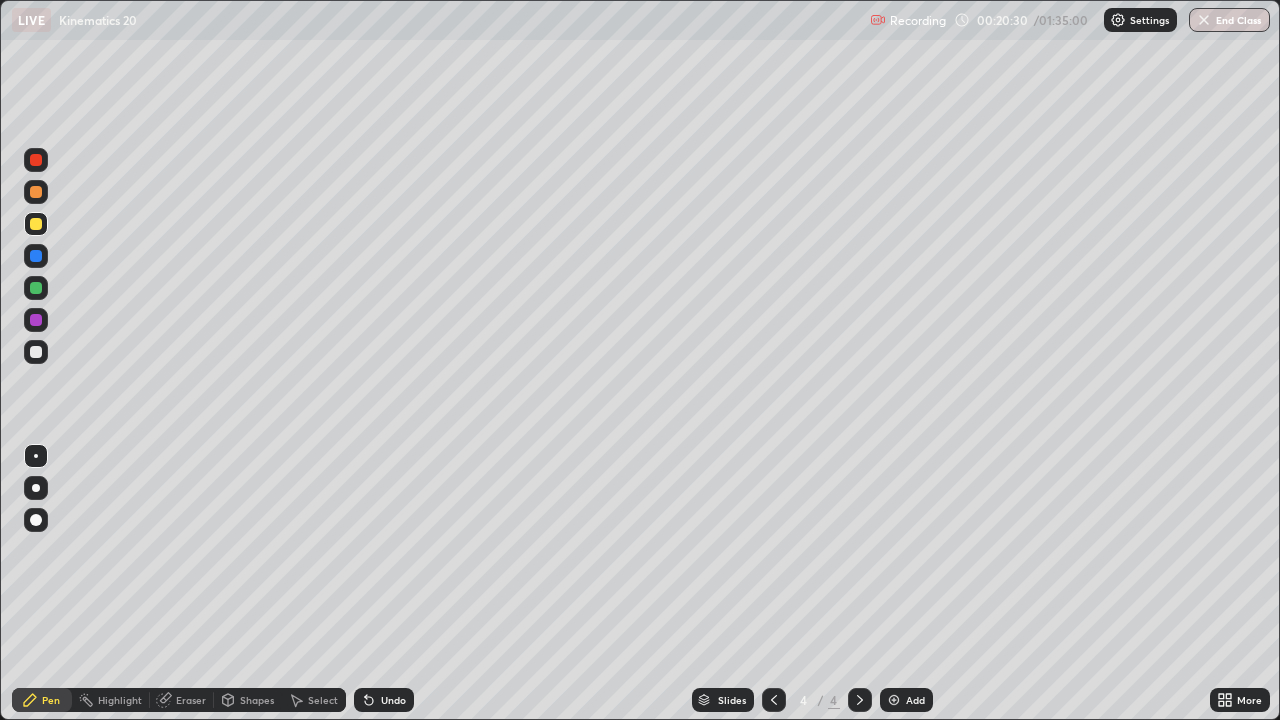click on "Eraser" at bounding box center [191, 700] 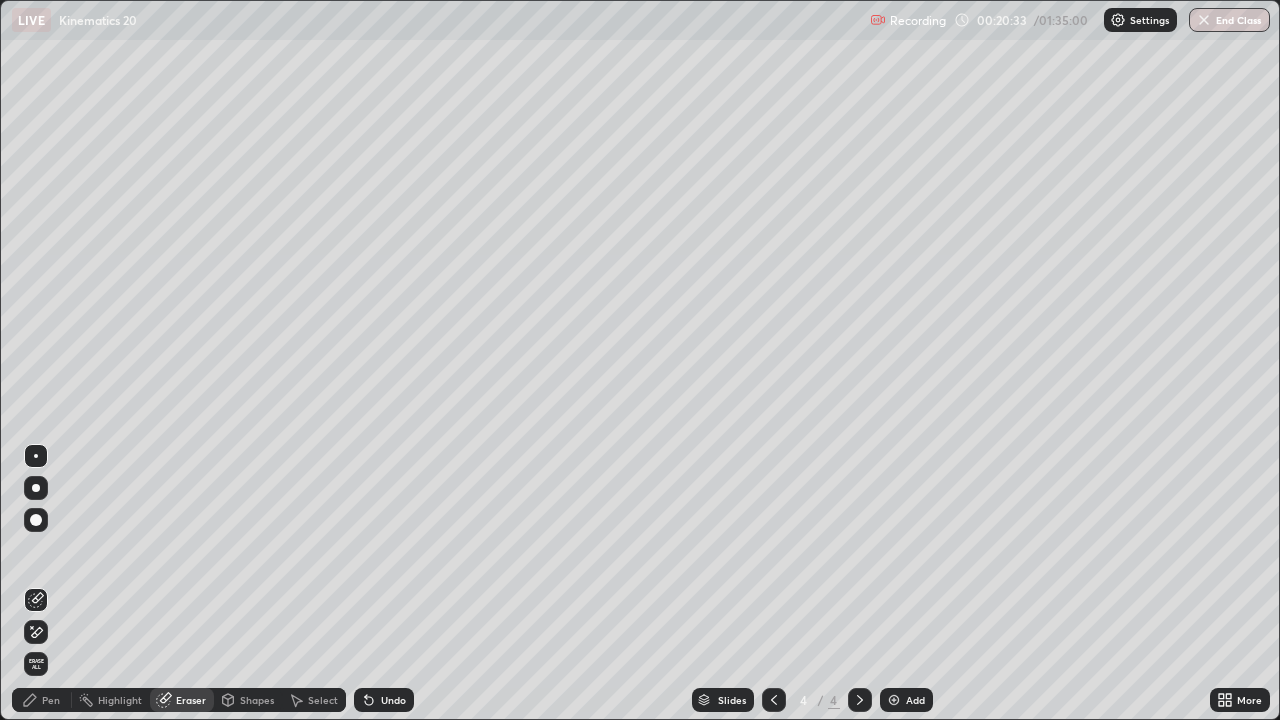 click on "Pen" at bounding box center (42, 700) 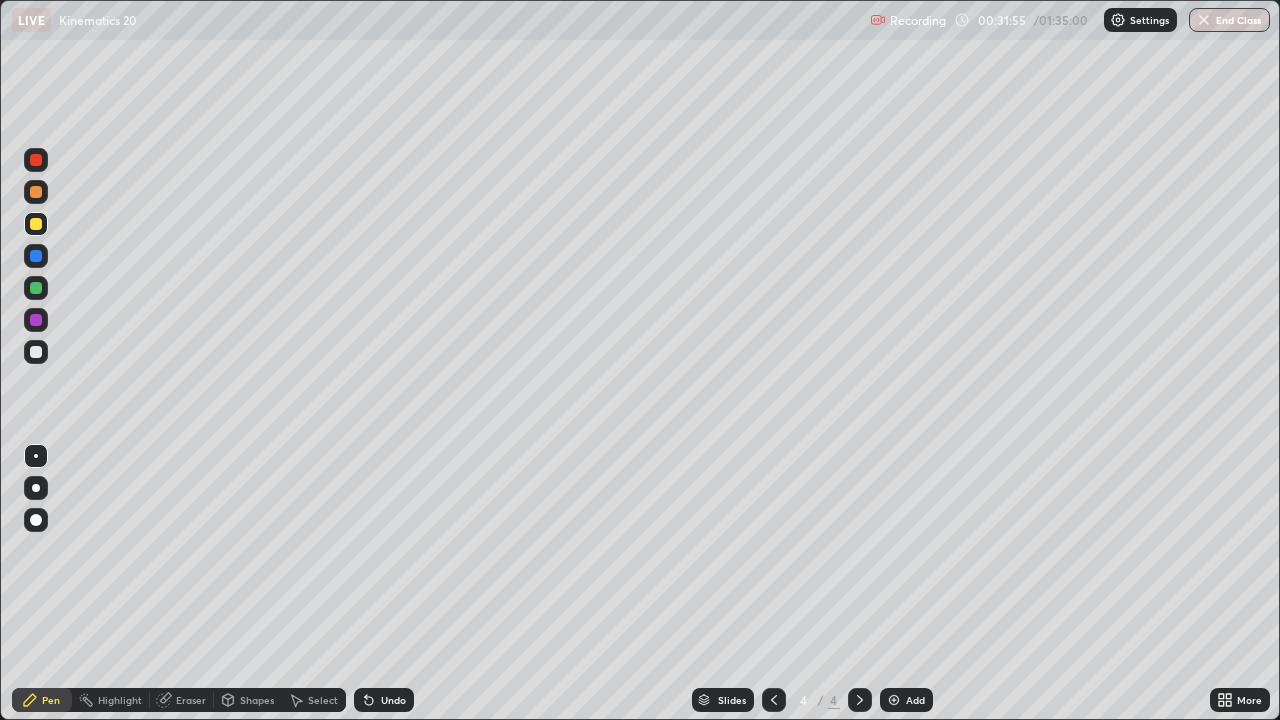 click 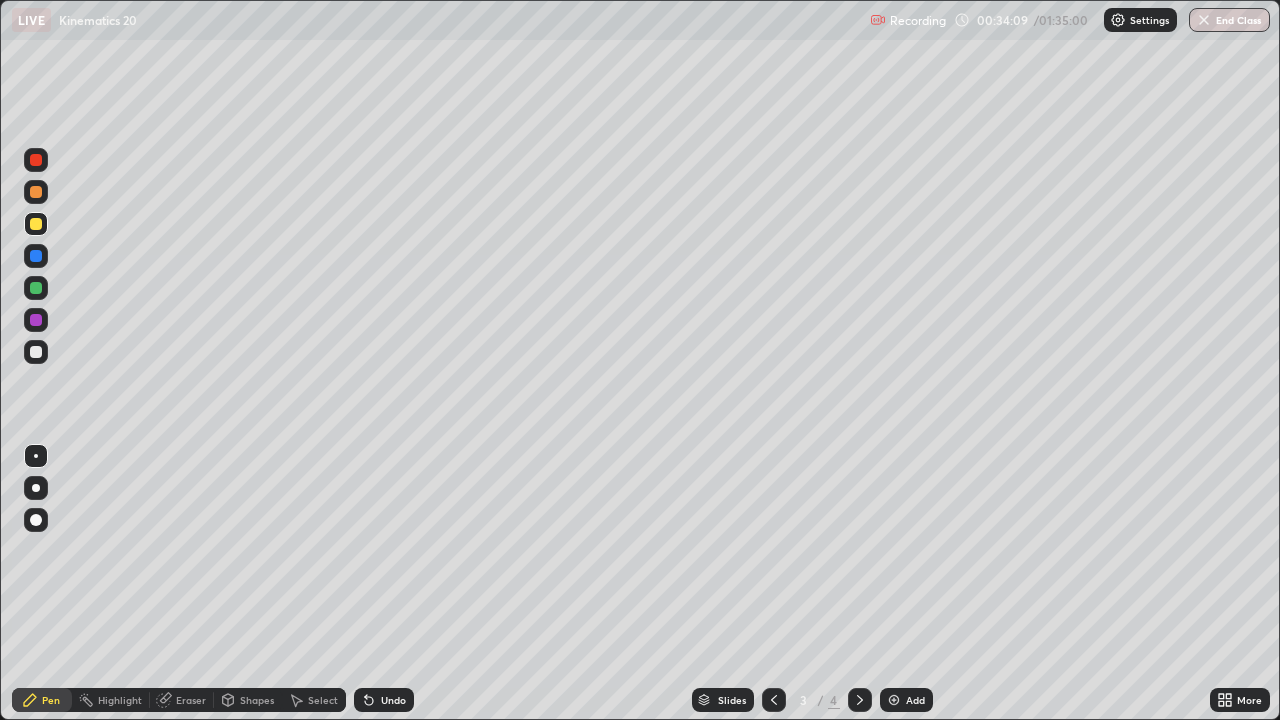 click 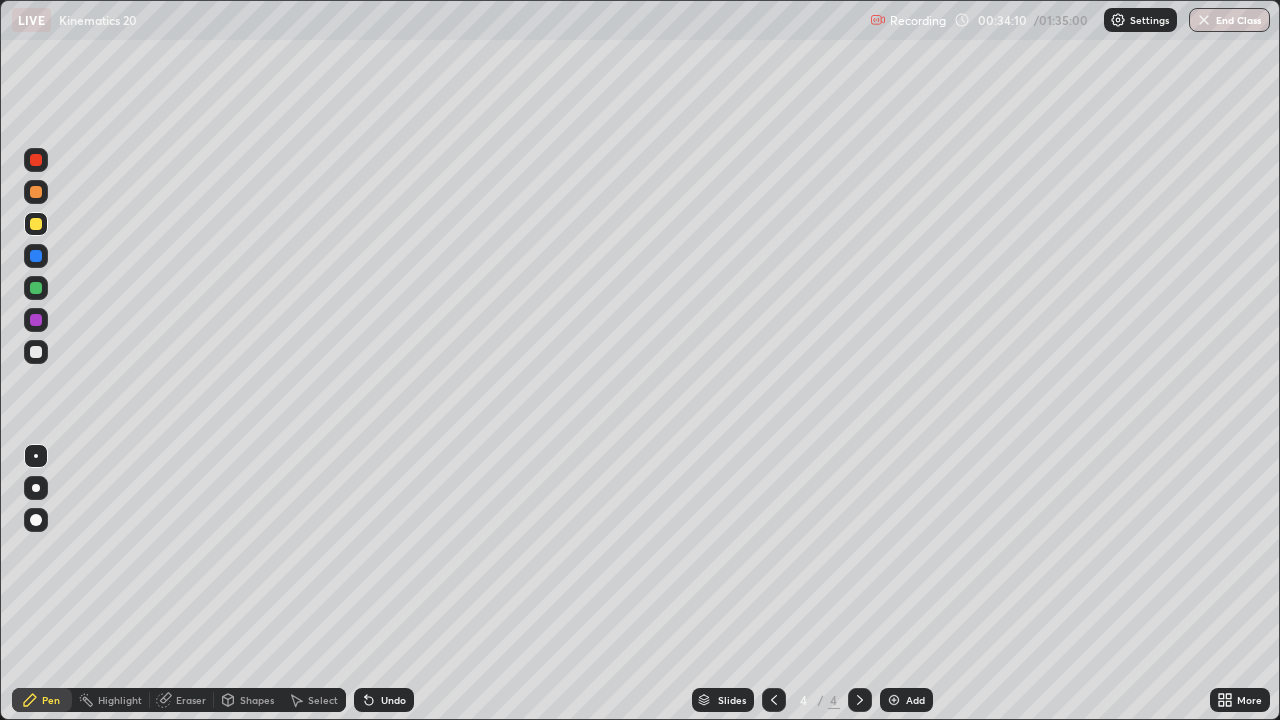 click on "Add" at bounding box center [915, 700] 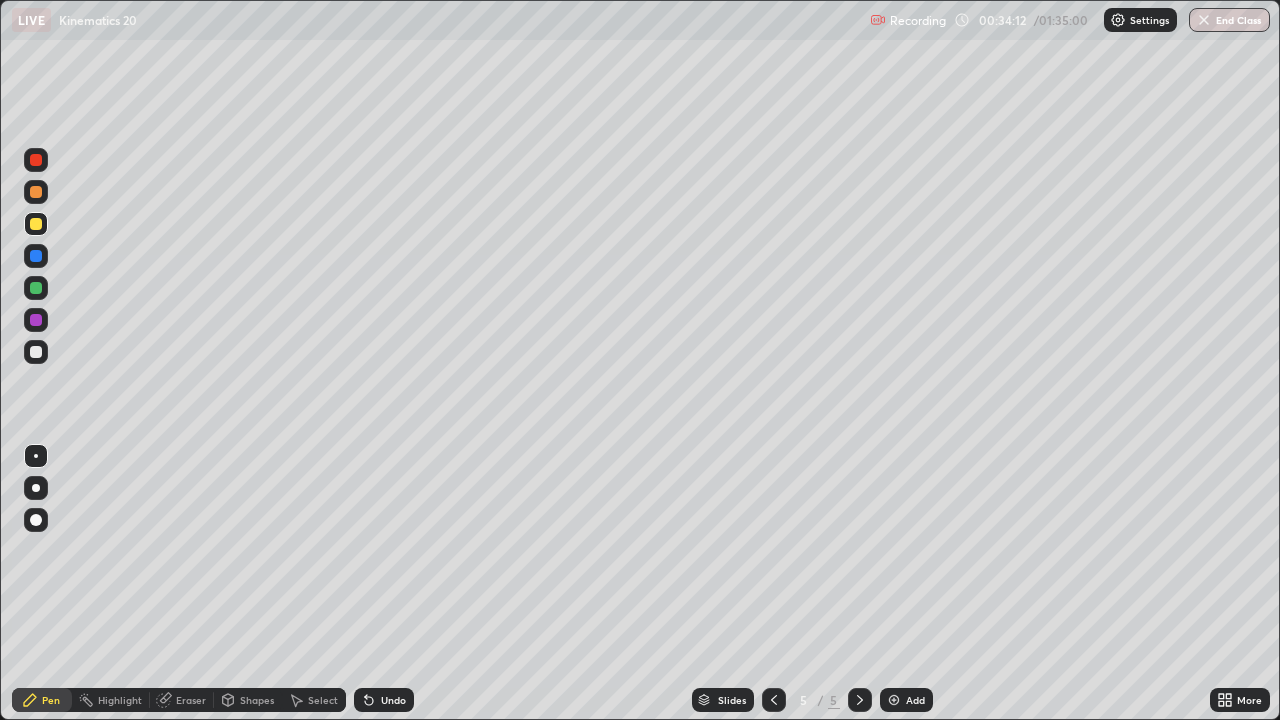 click at bounding box center [36, 352] 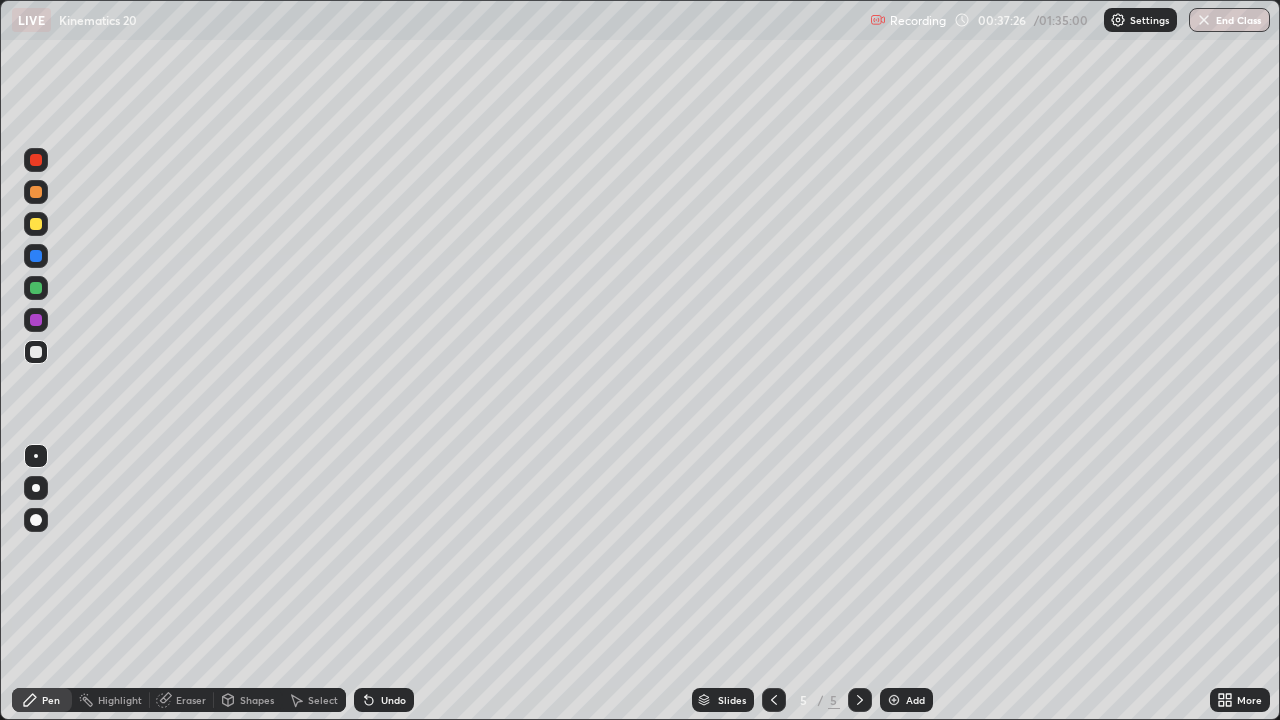 click at bounding box center [36, 224] 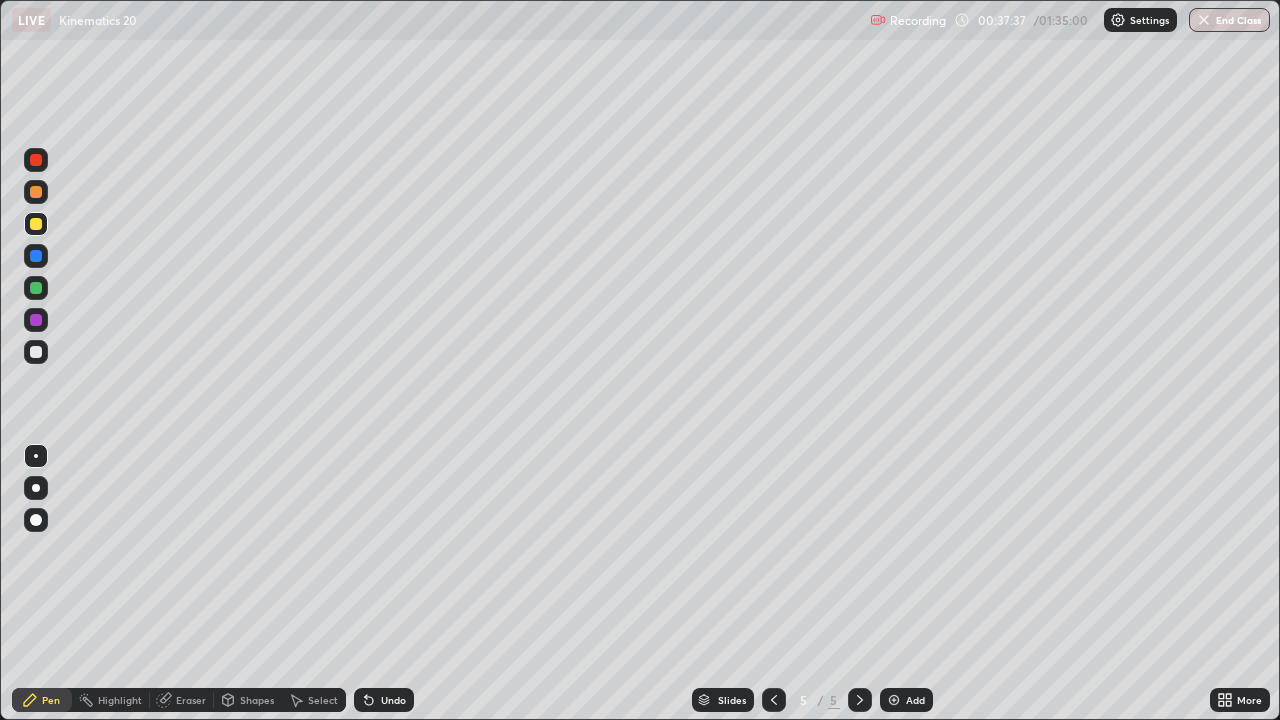 click on "Eraser" at bounding box center (191, 700) 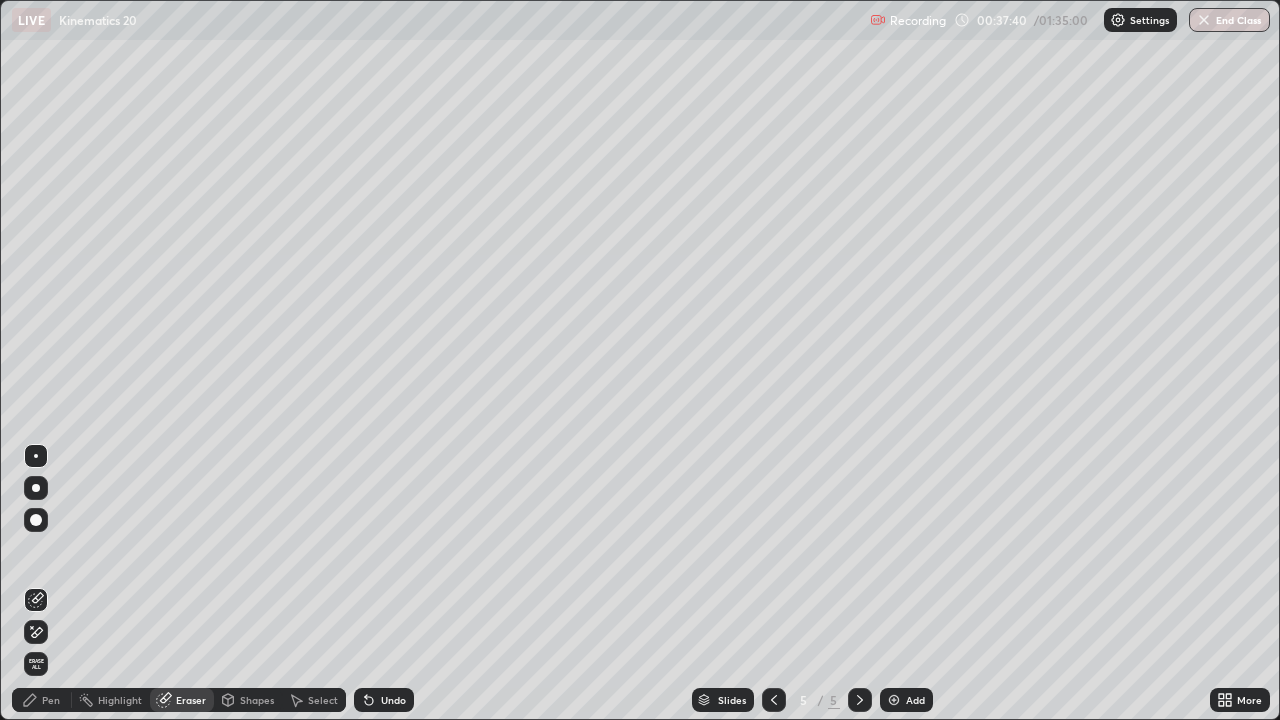 click on "Pen" at bounding box center [42, 700] 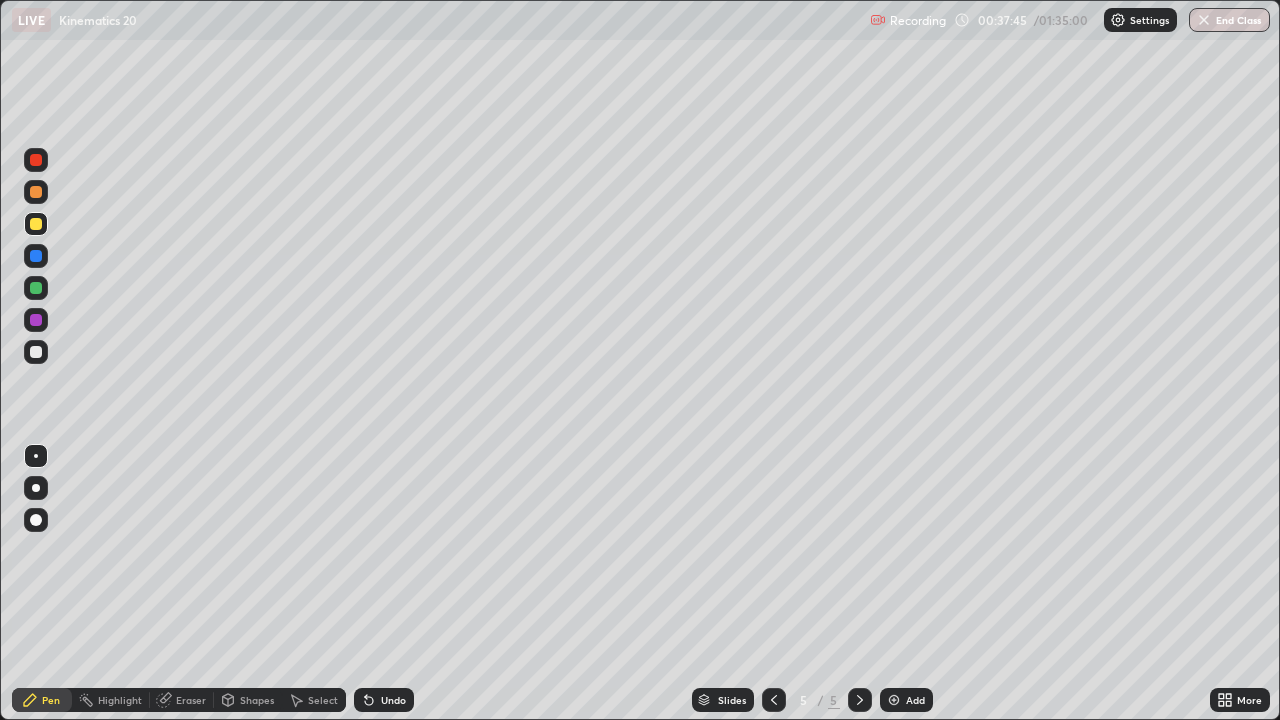 click on "Eraser" at bounding box center [182, 700] 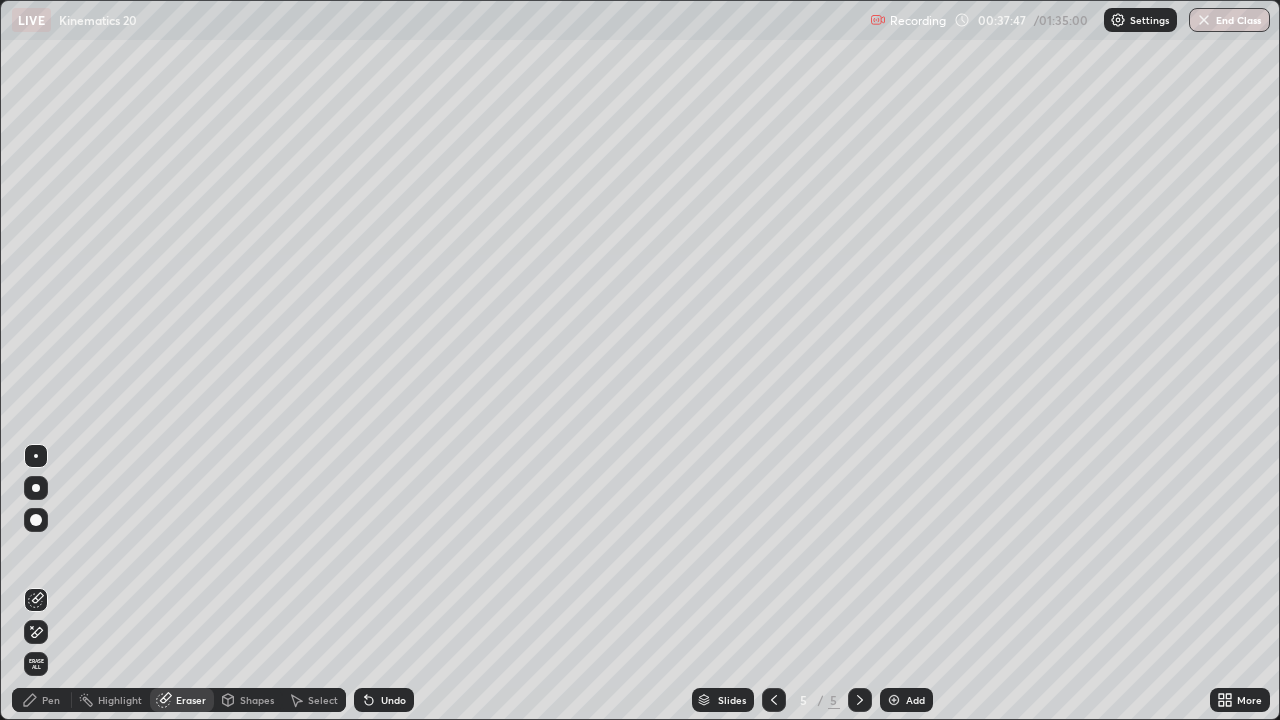 click on "Pen" at bounding box center [42, 700] 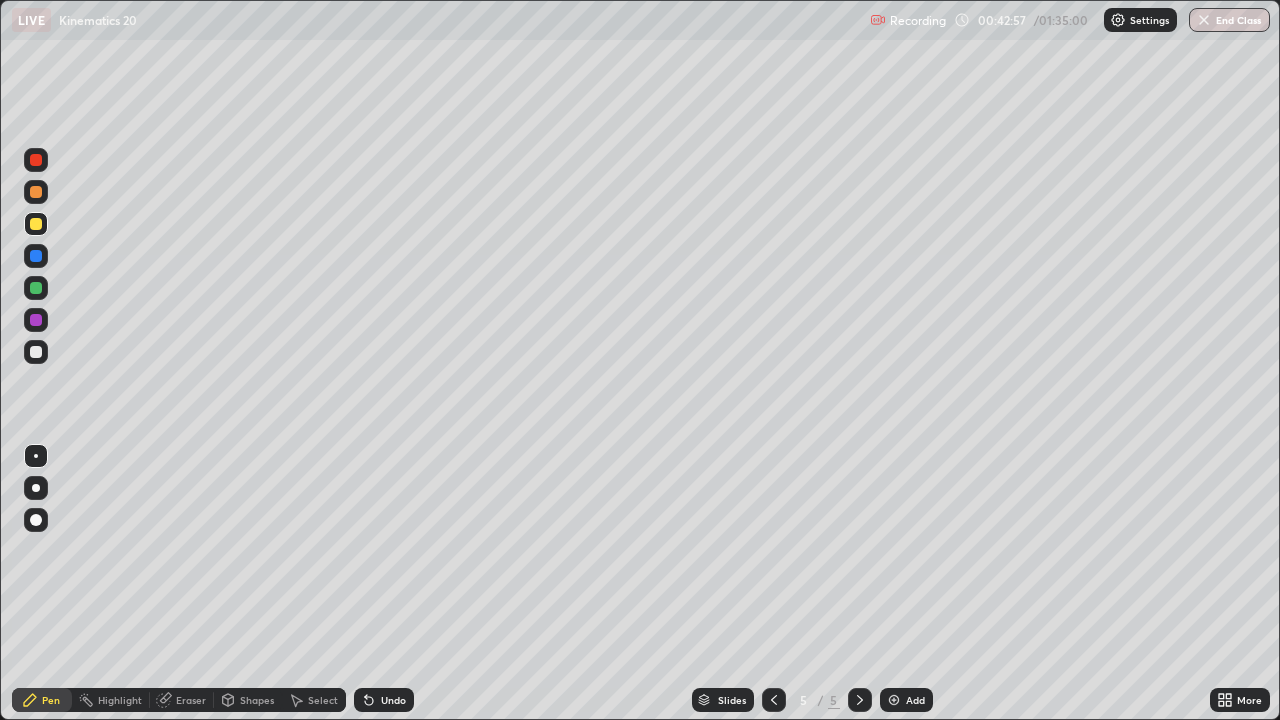 click on "Eraser" at bounding box center [191, 700] 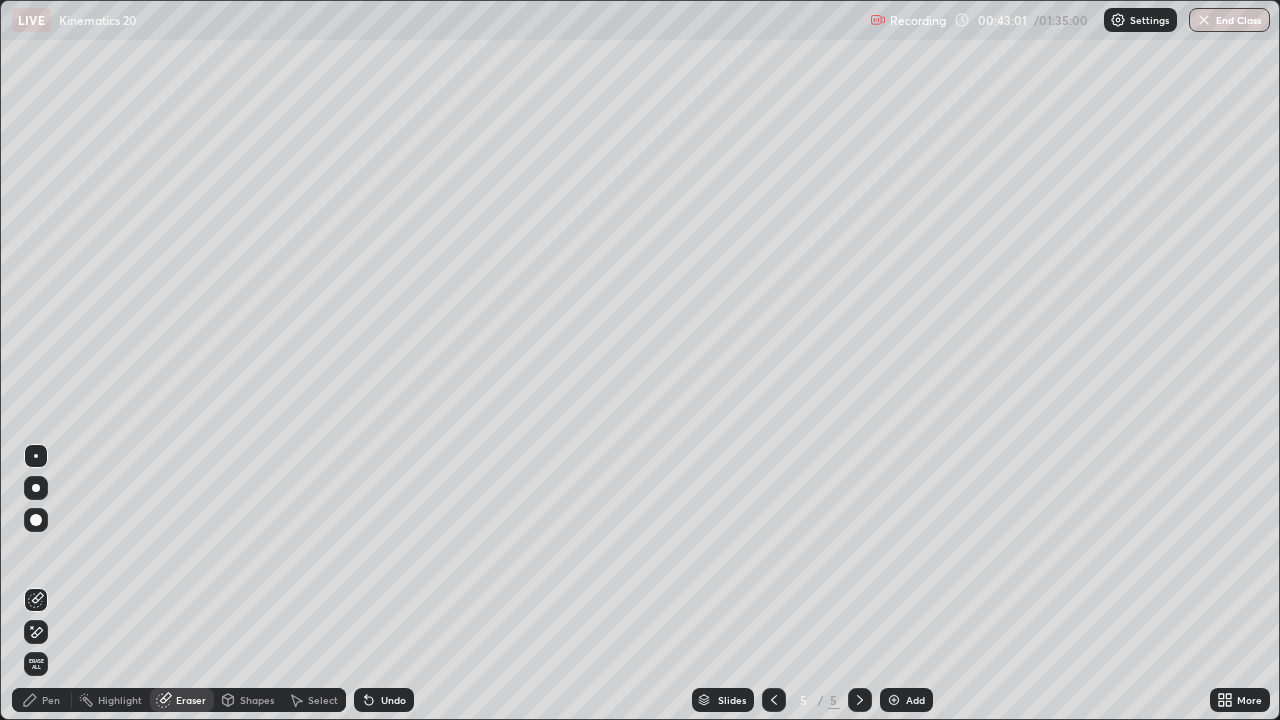 click on "Pen" at bounding box center (51, 700) 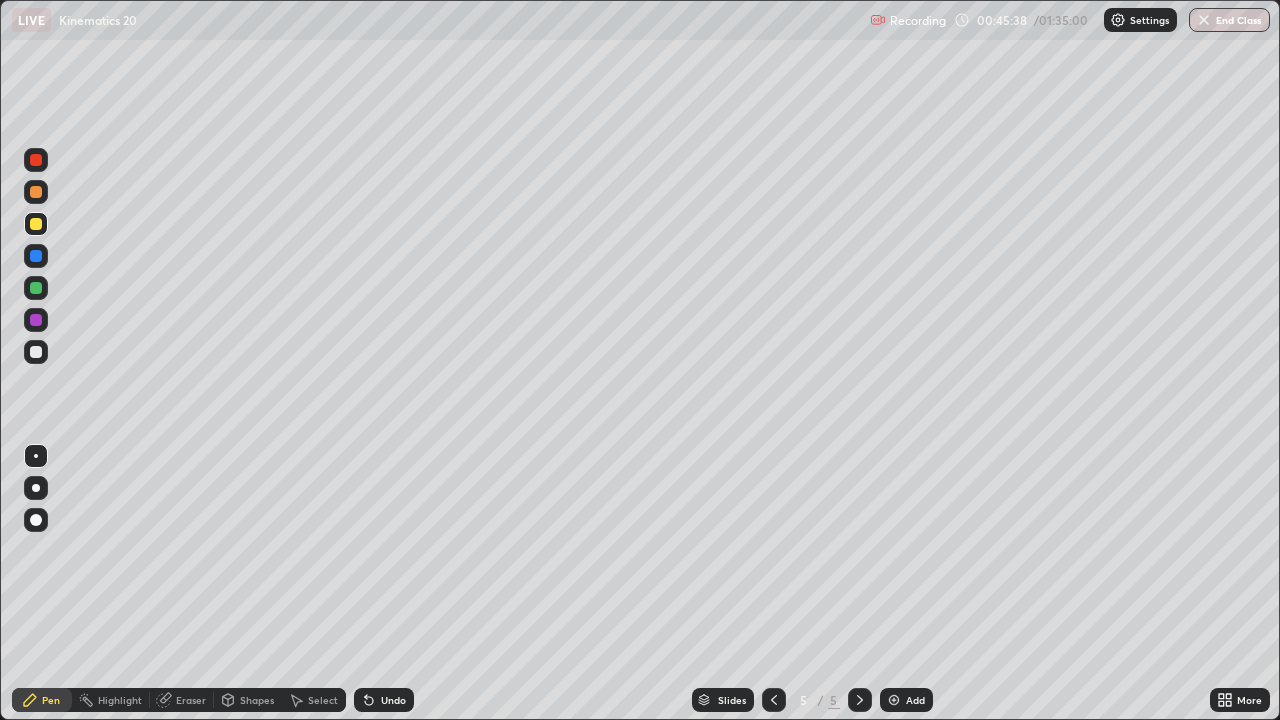 click on "Add" at bounding box center [915, 700] 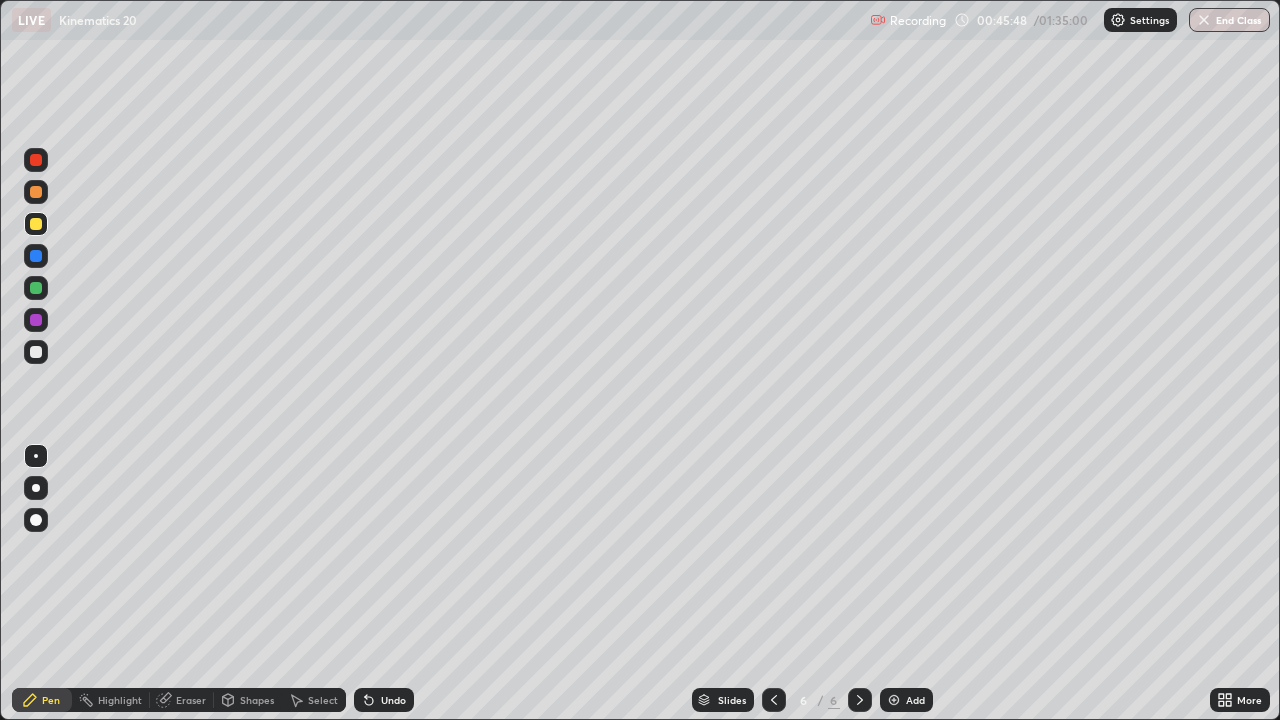 click at bounding box center [36, 352] 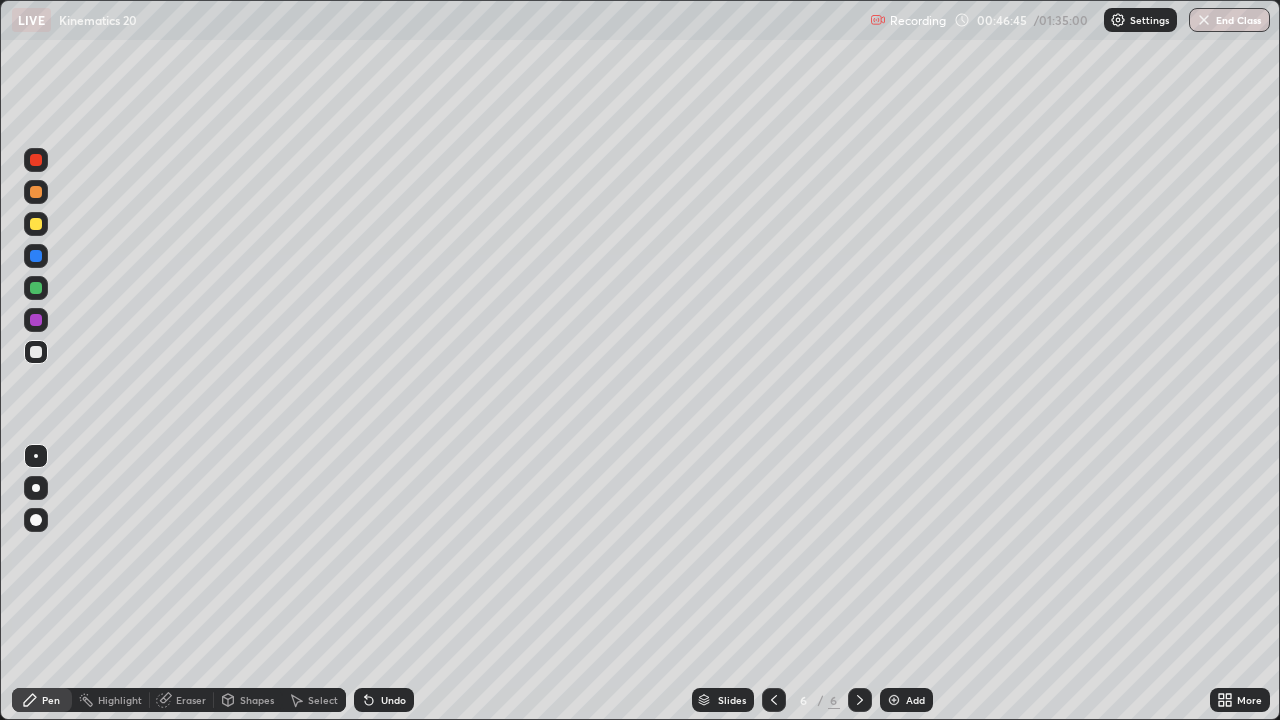 click at bounding box center (36, 224) 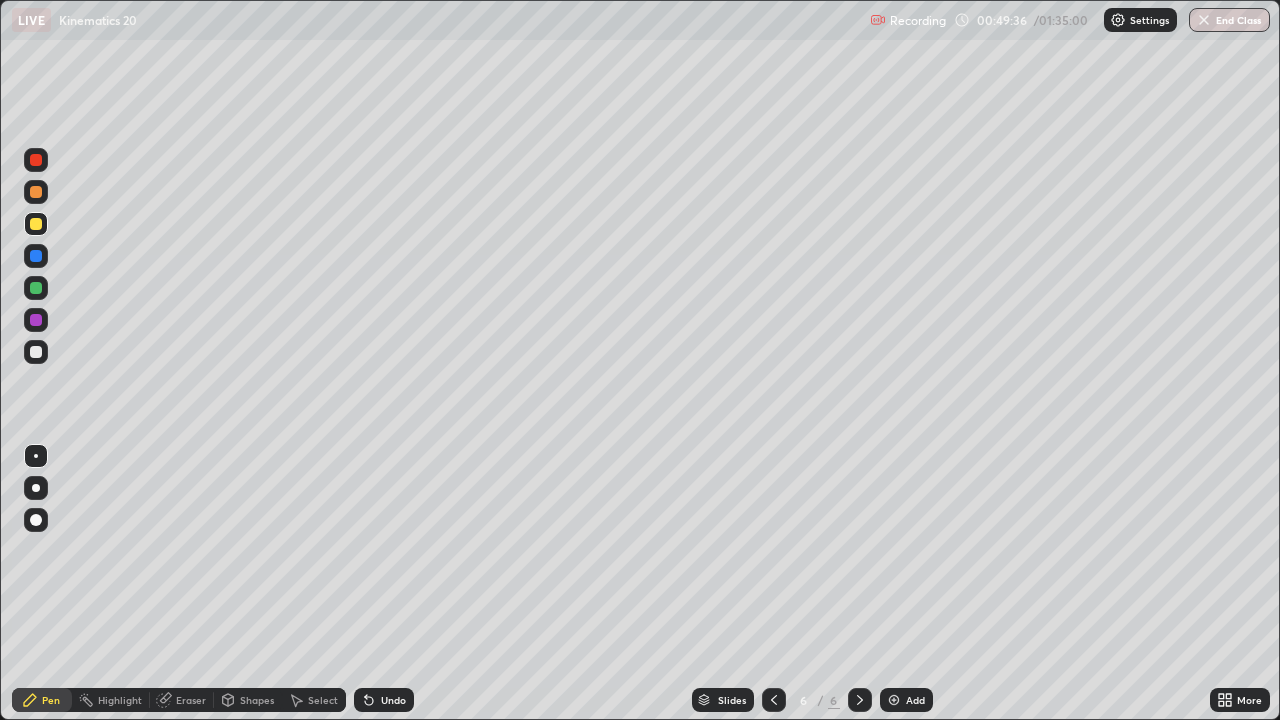 click at bounding box center [36, 352] 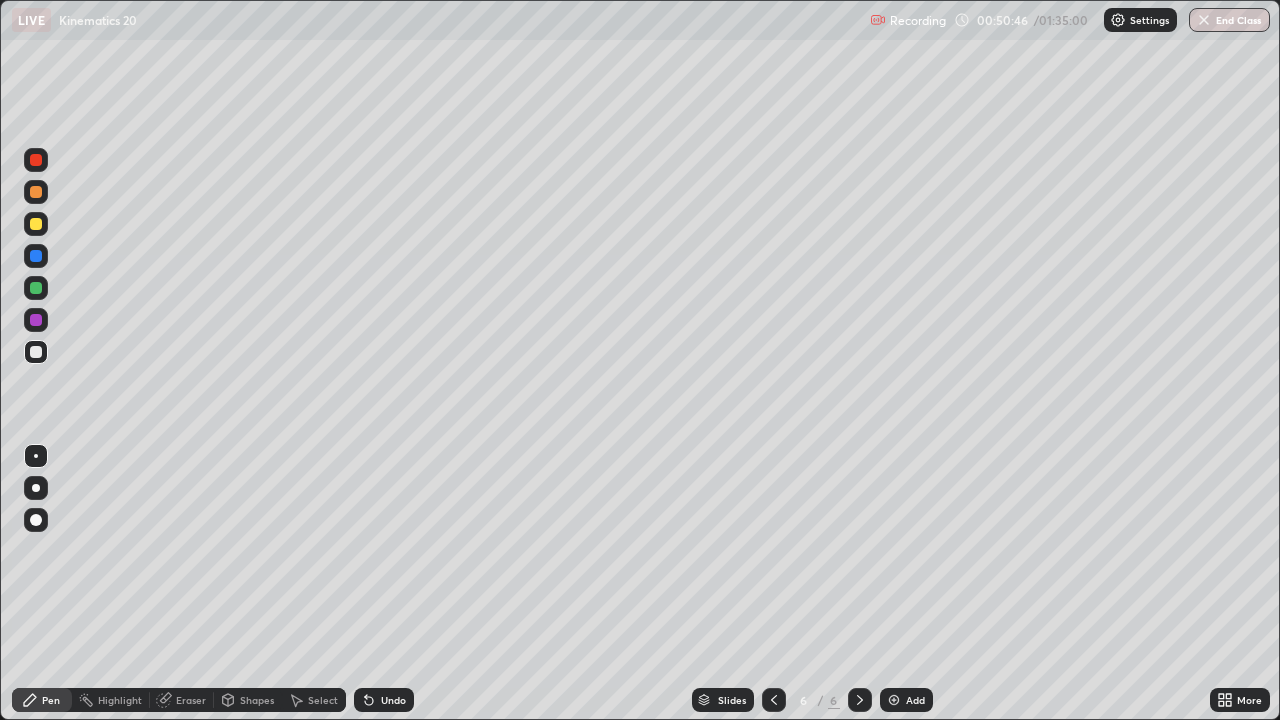 click on "Eraser" at bounding box center [191, 700] 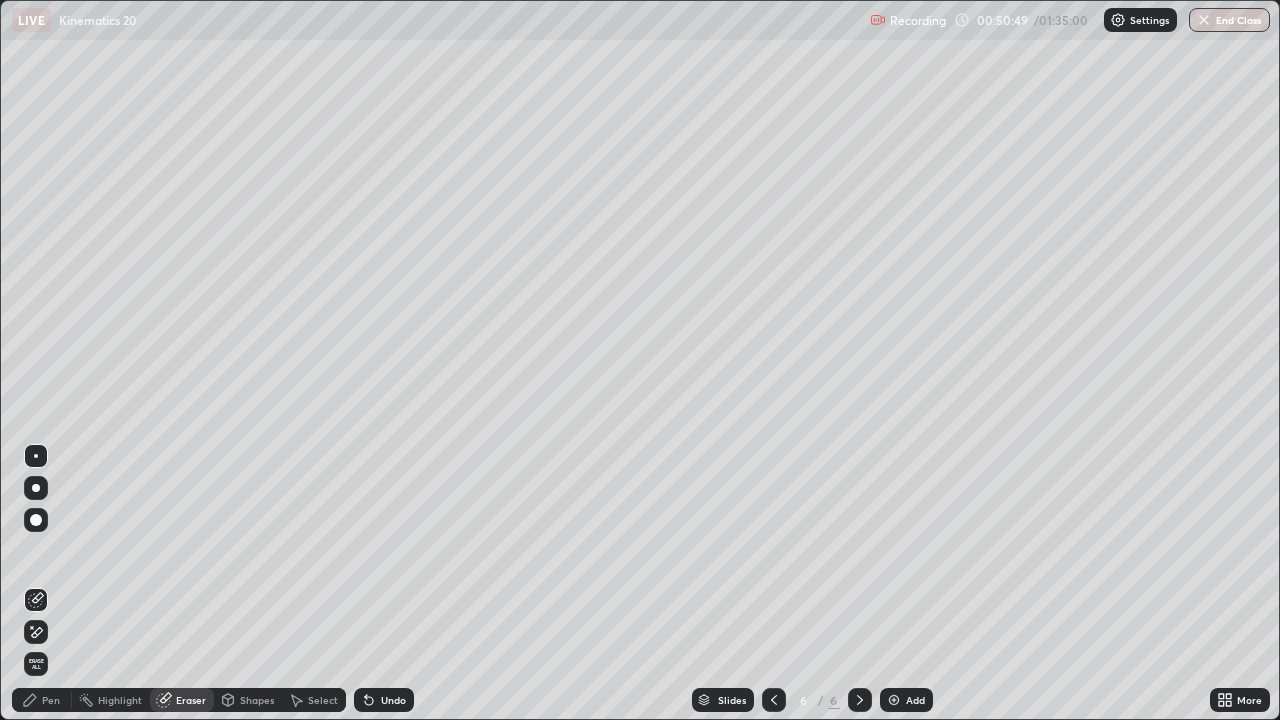 click on "Pen" at bounding box center (51, 700) 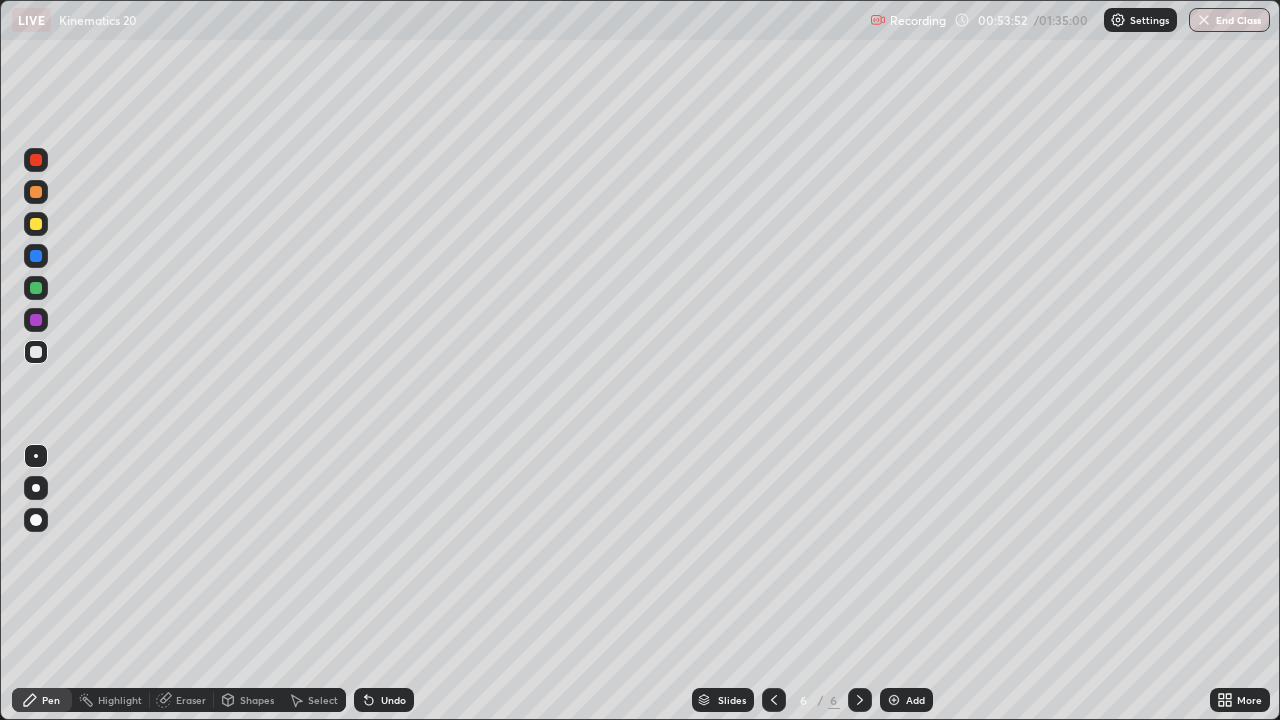 click on "Add" at bounding box center [915, 700] 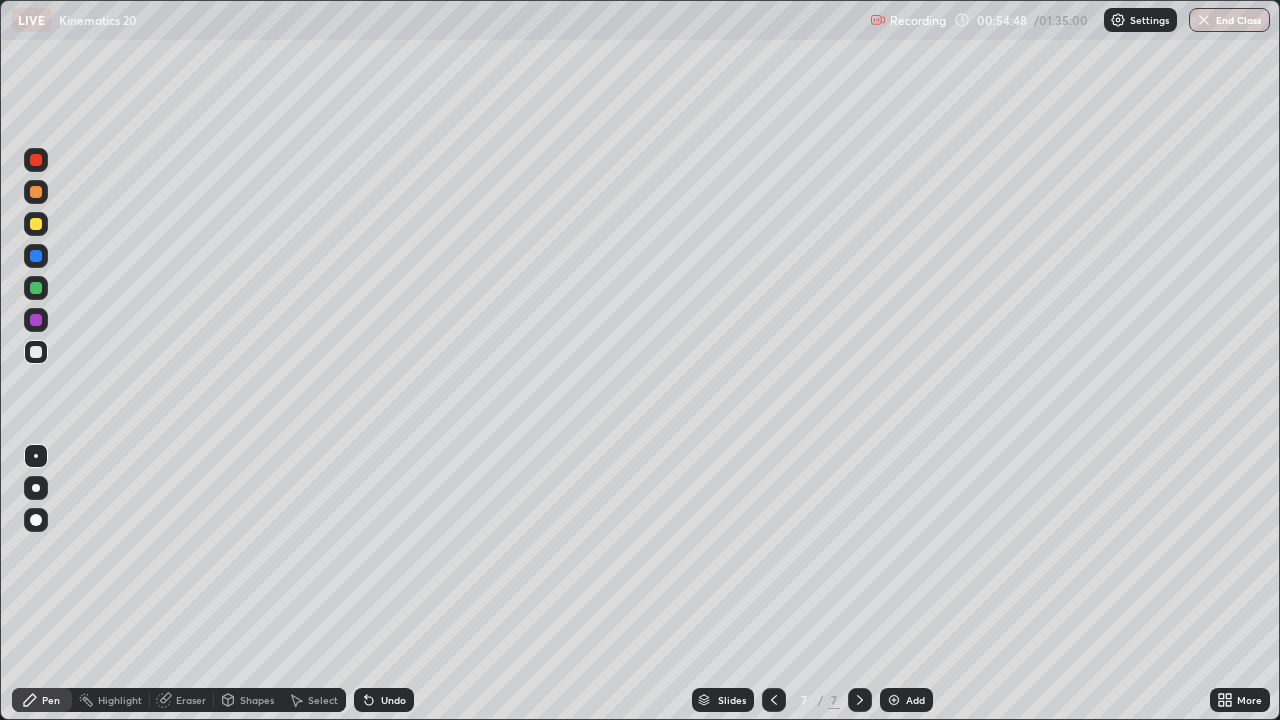 click on "Eraser" at bounding box center [191, 700] 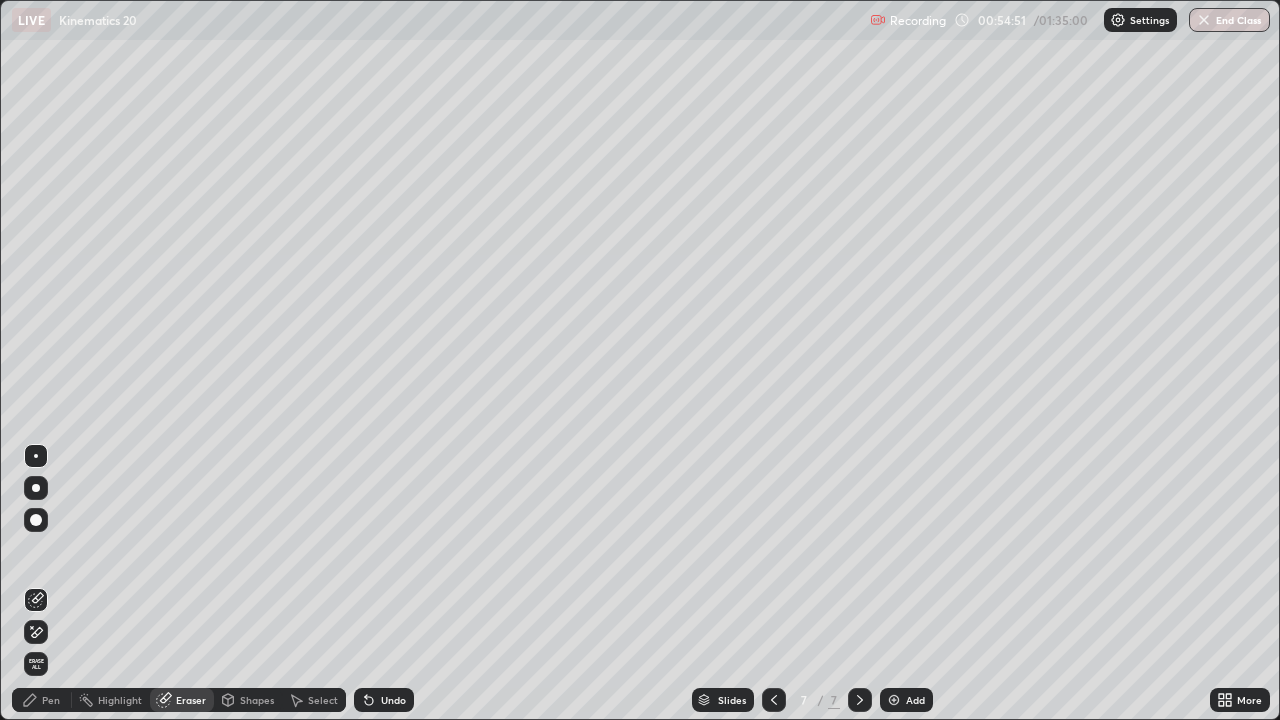 click on "Pen" at bounding box center (42, 700) 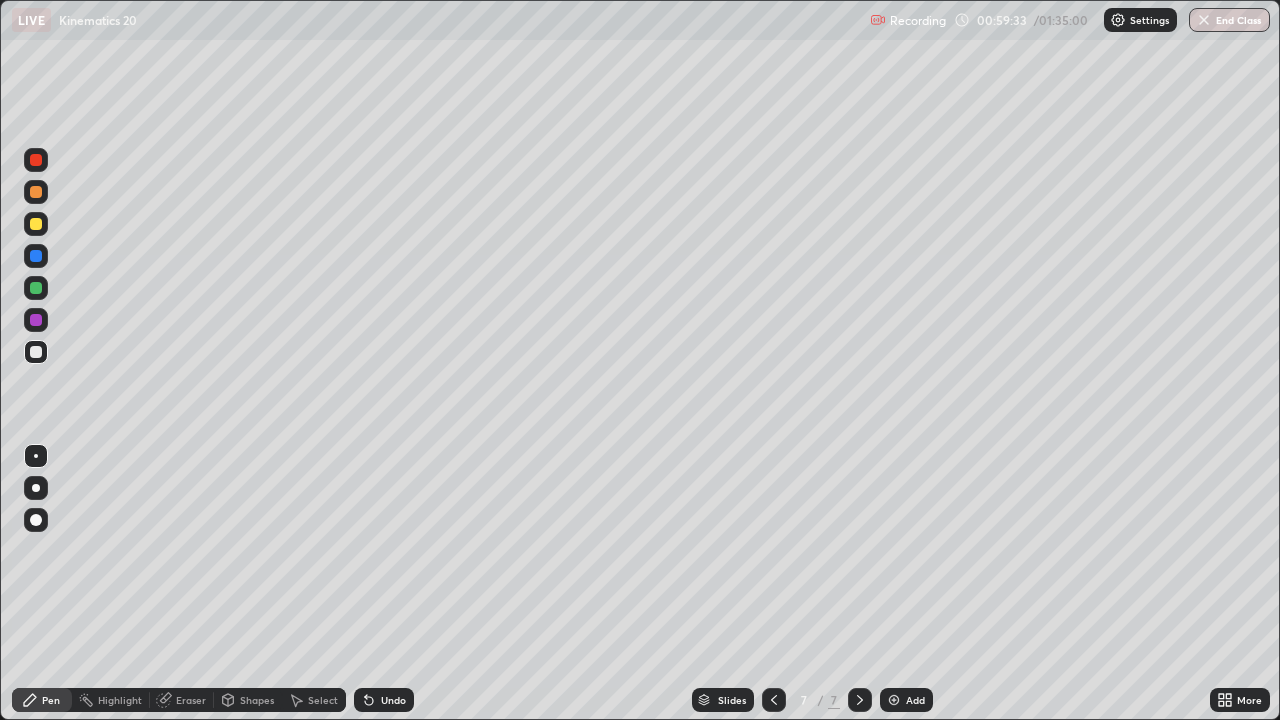 click at bounding box center (36, 224) 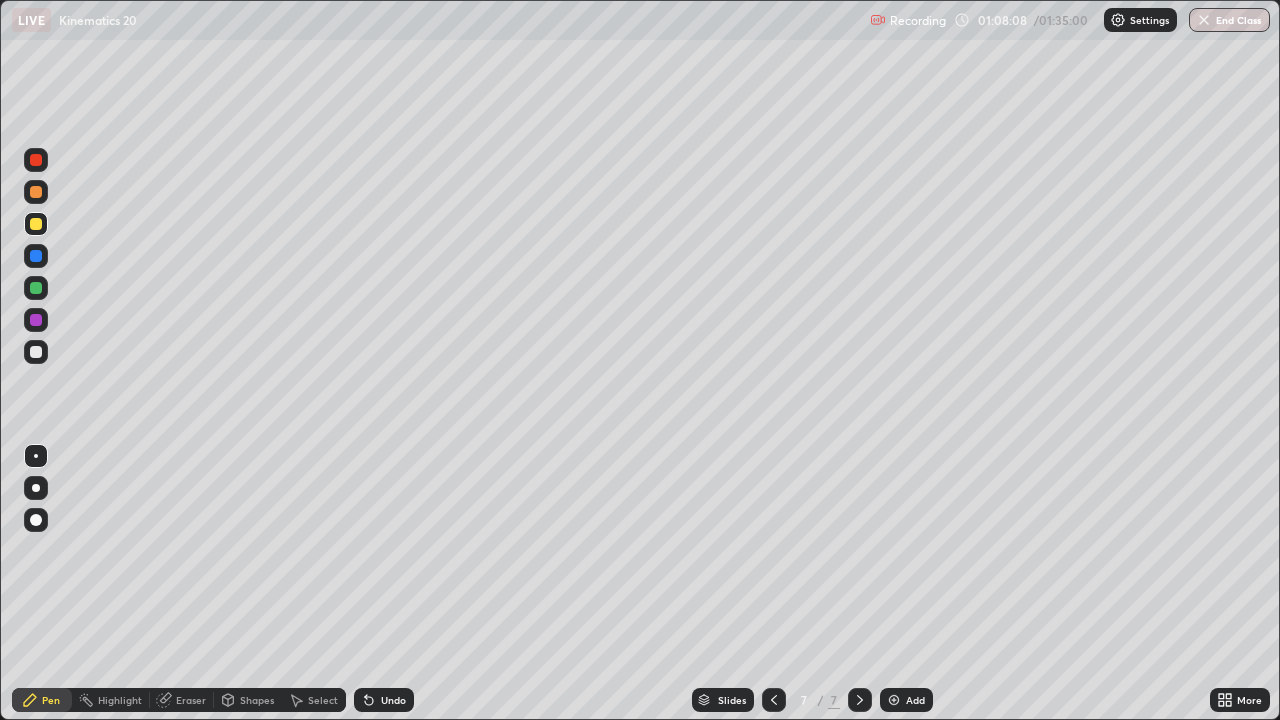 click on "Add" at bounding box center (915, 700) 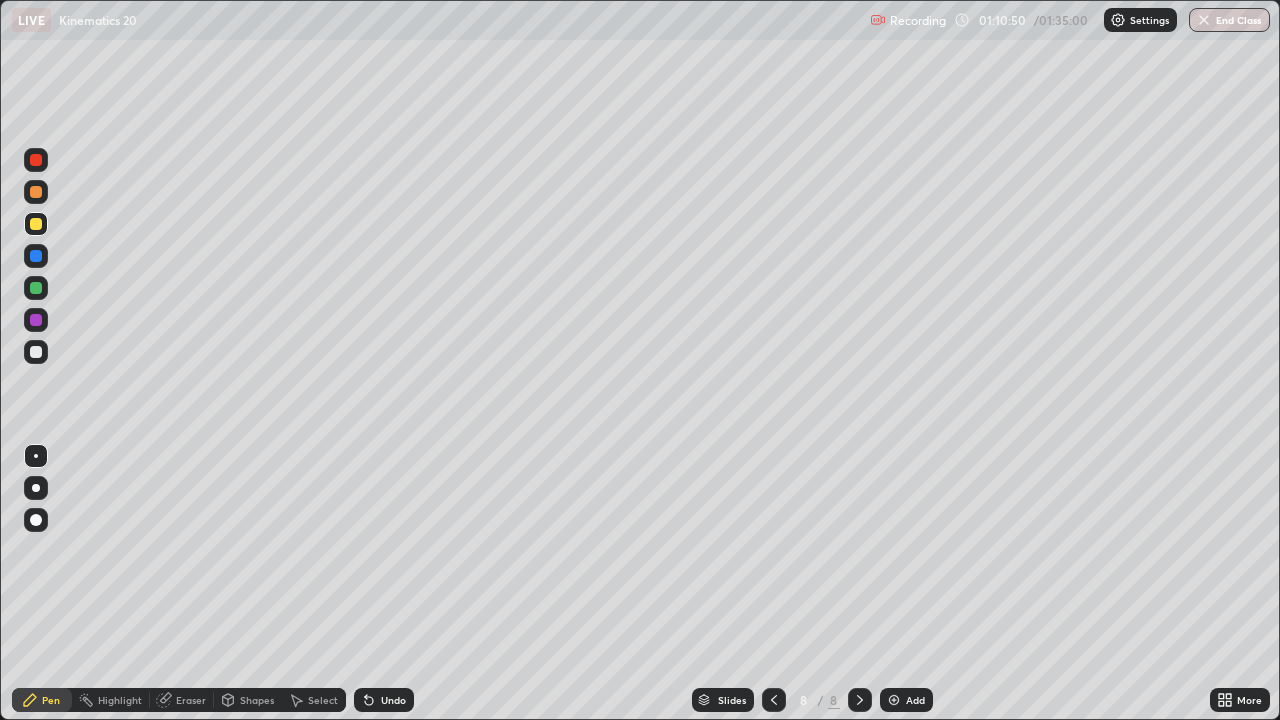 click at bounding box center [36, 352] 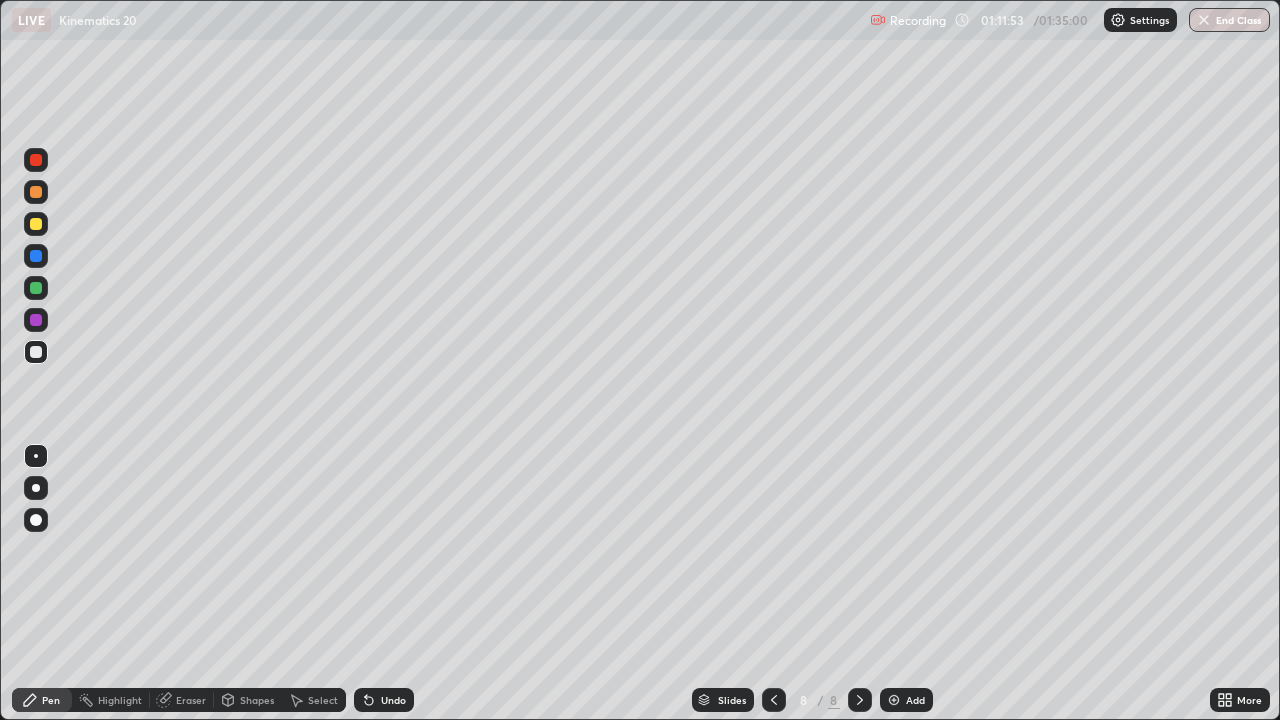 click at bounding box center (36, 224) 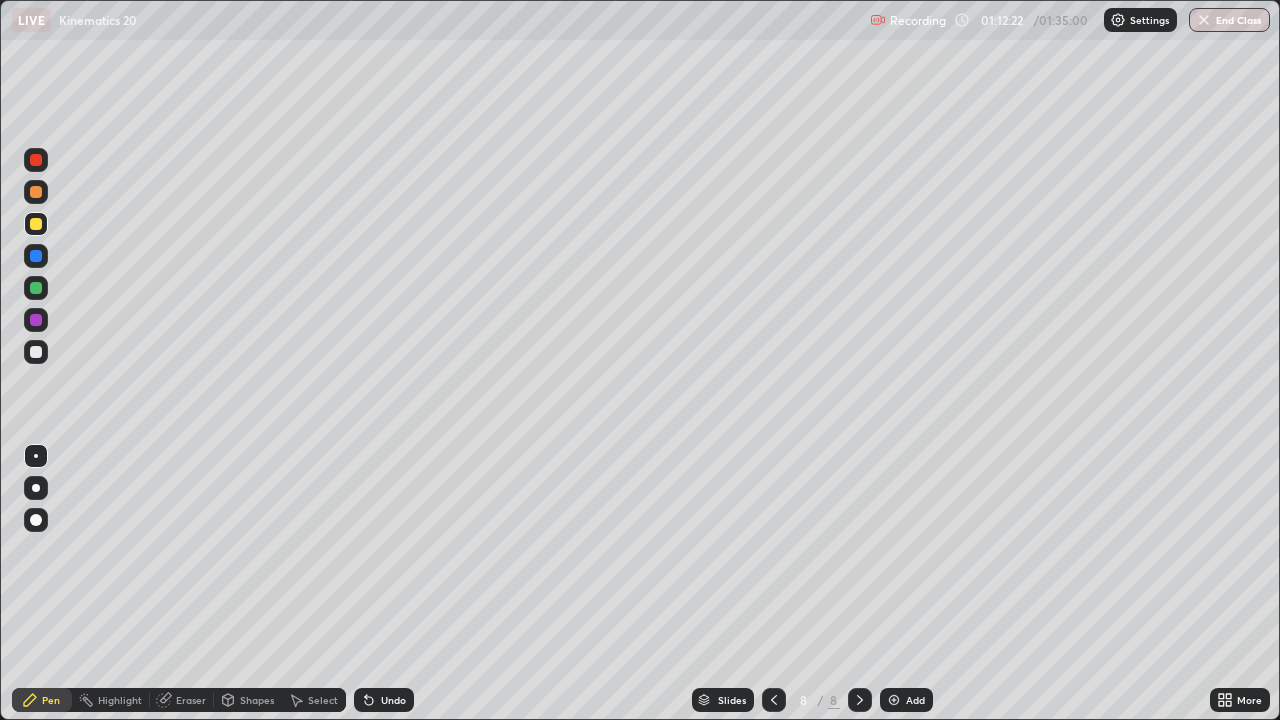 click at bounding box center (36, 288) 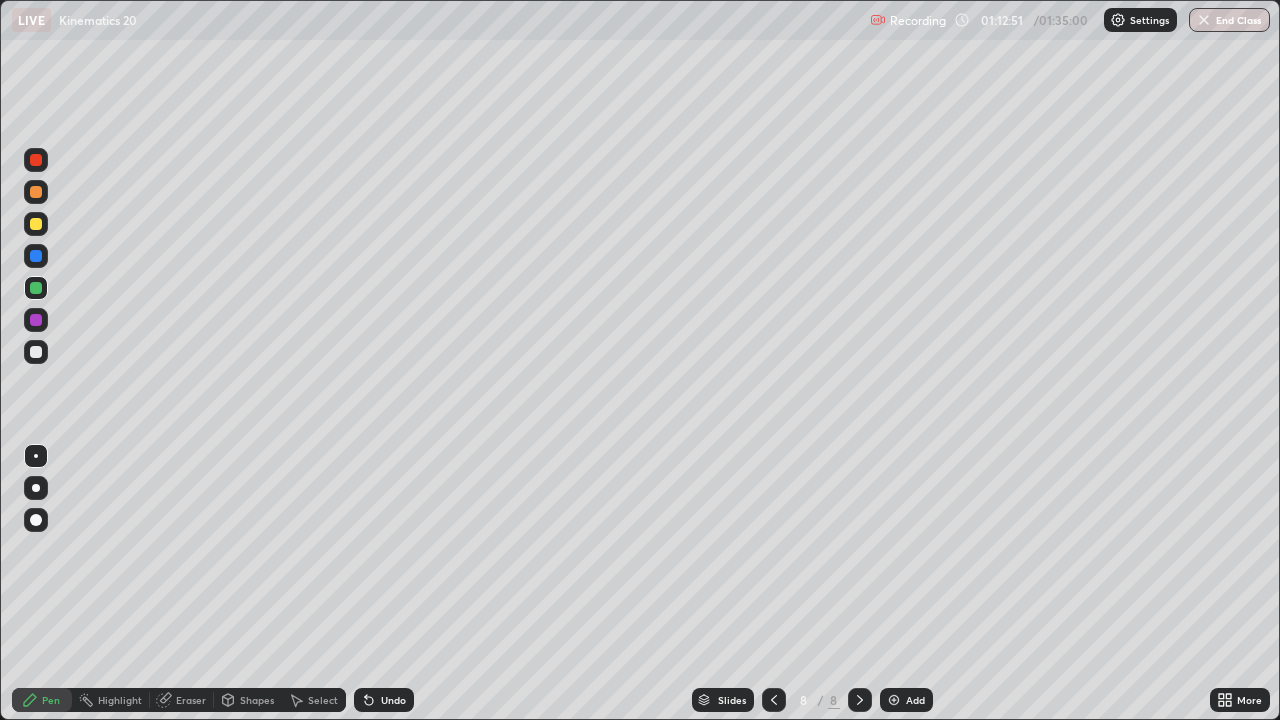 click at bounding box center [36, 352] 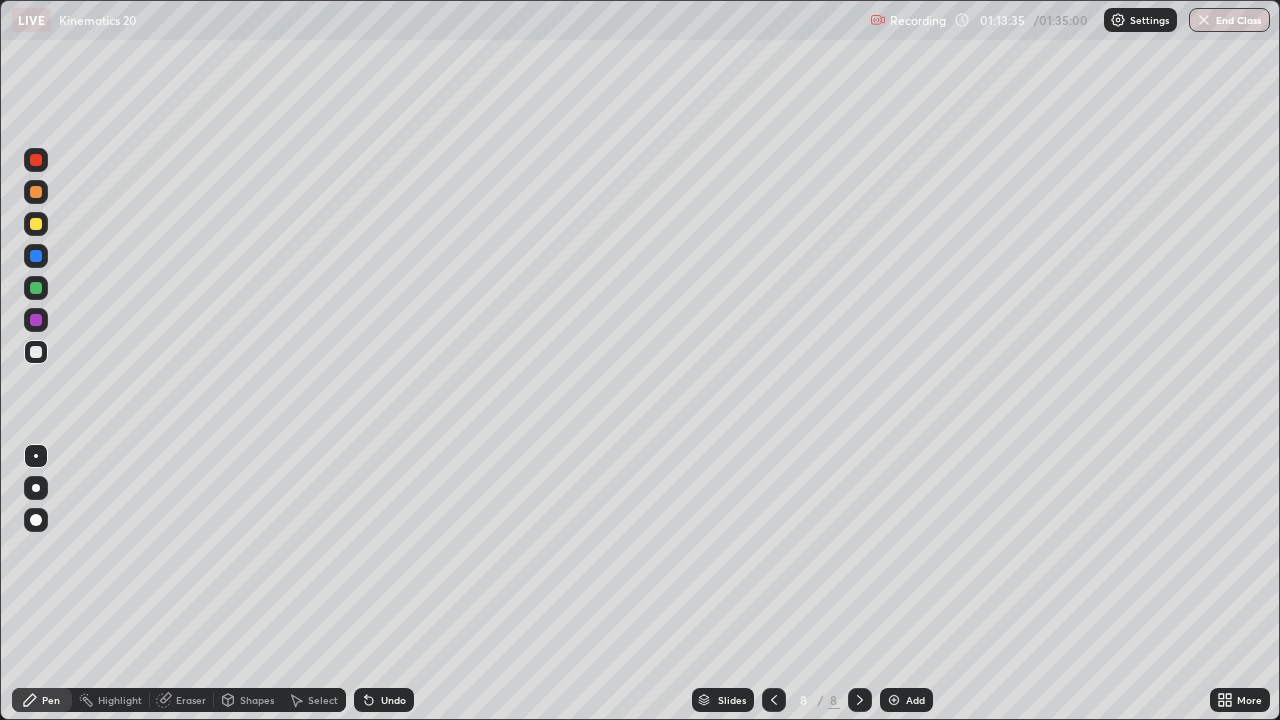 click on "Eraser" at bounding box center (191, 700) 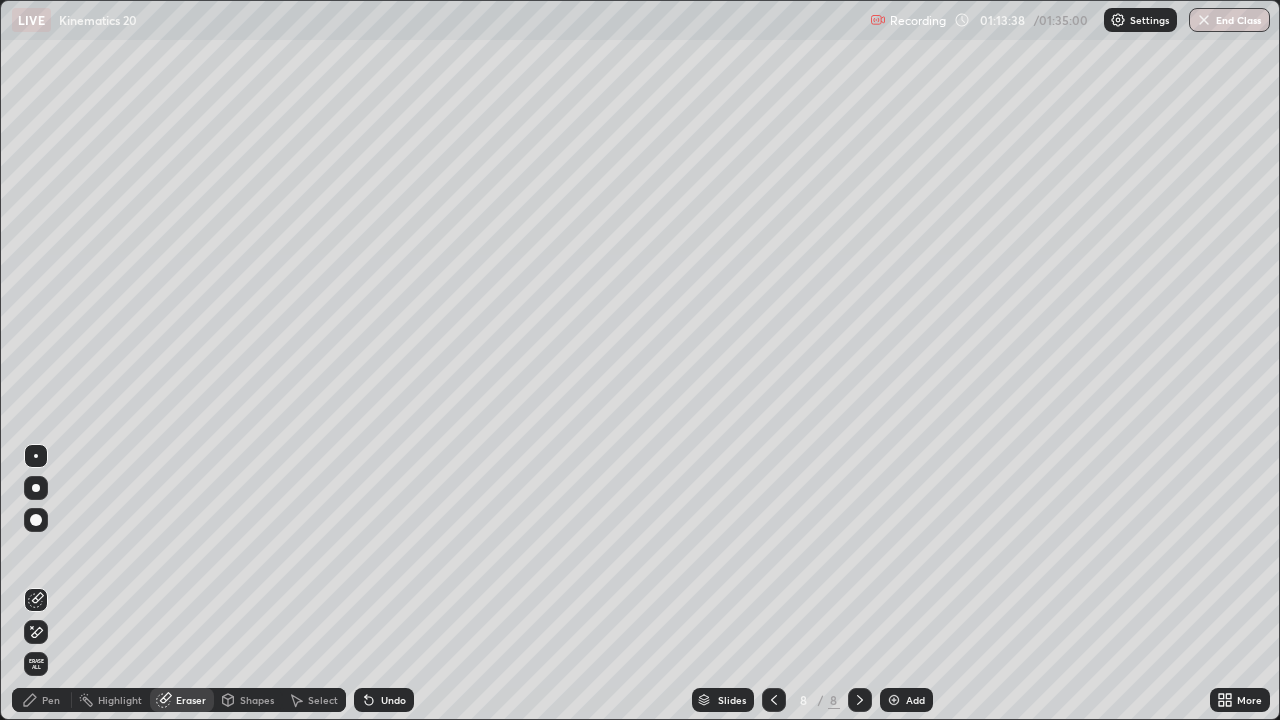 click on "Pen" at bounding box center [51, 700] 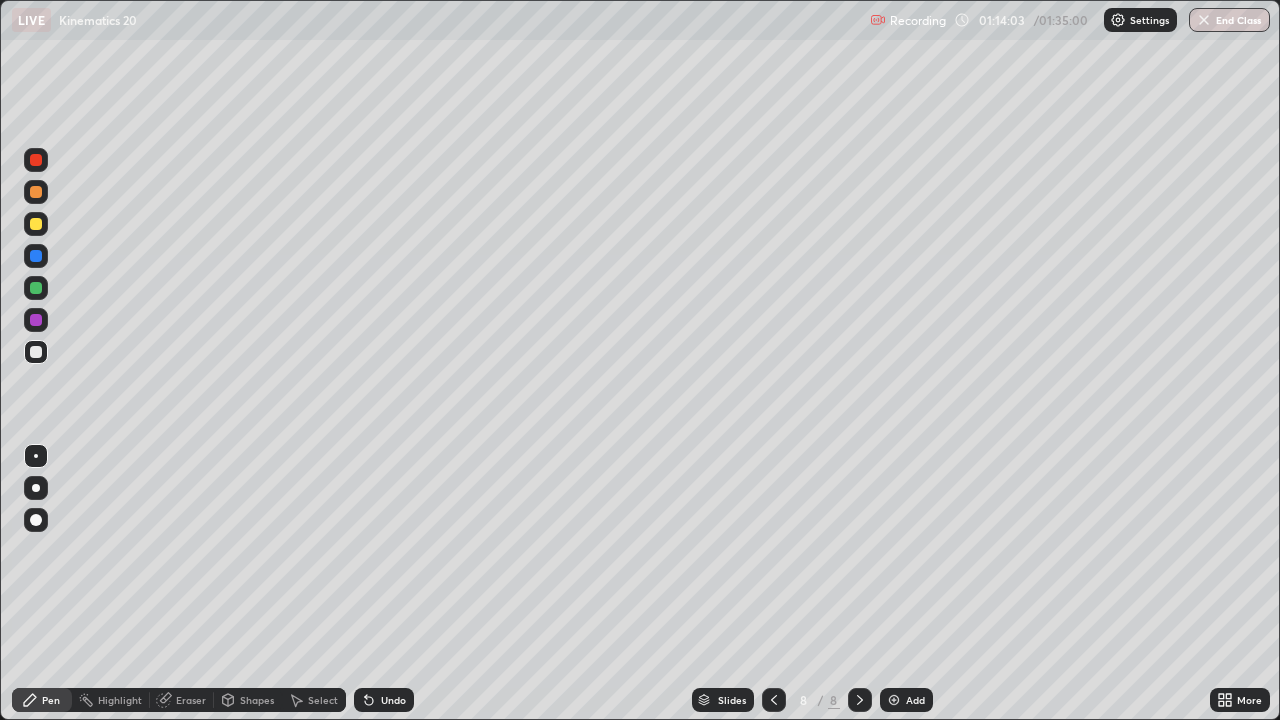click on "Eraser" at bounding box center [191, 700] 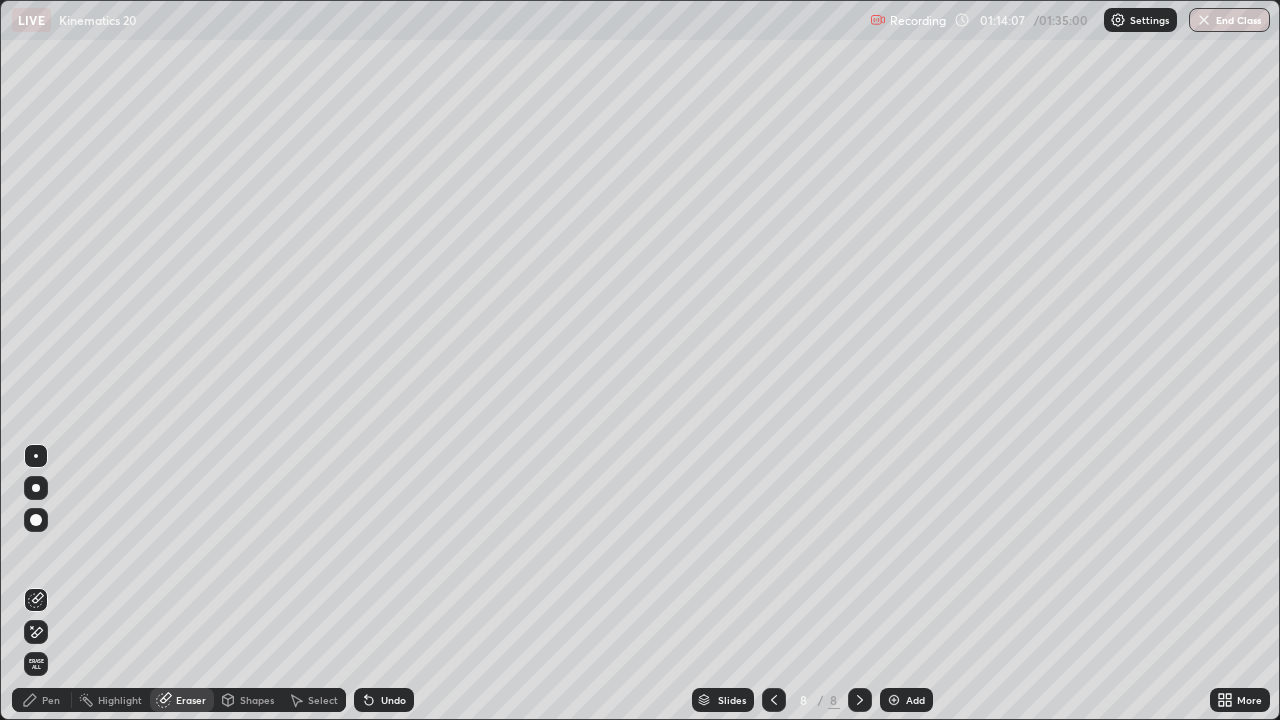 click on "Pen" at bounding box center [51, 700] 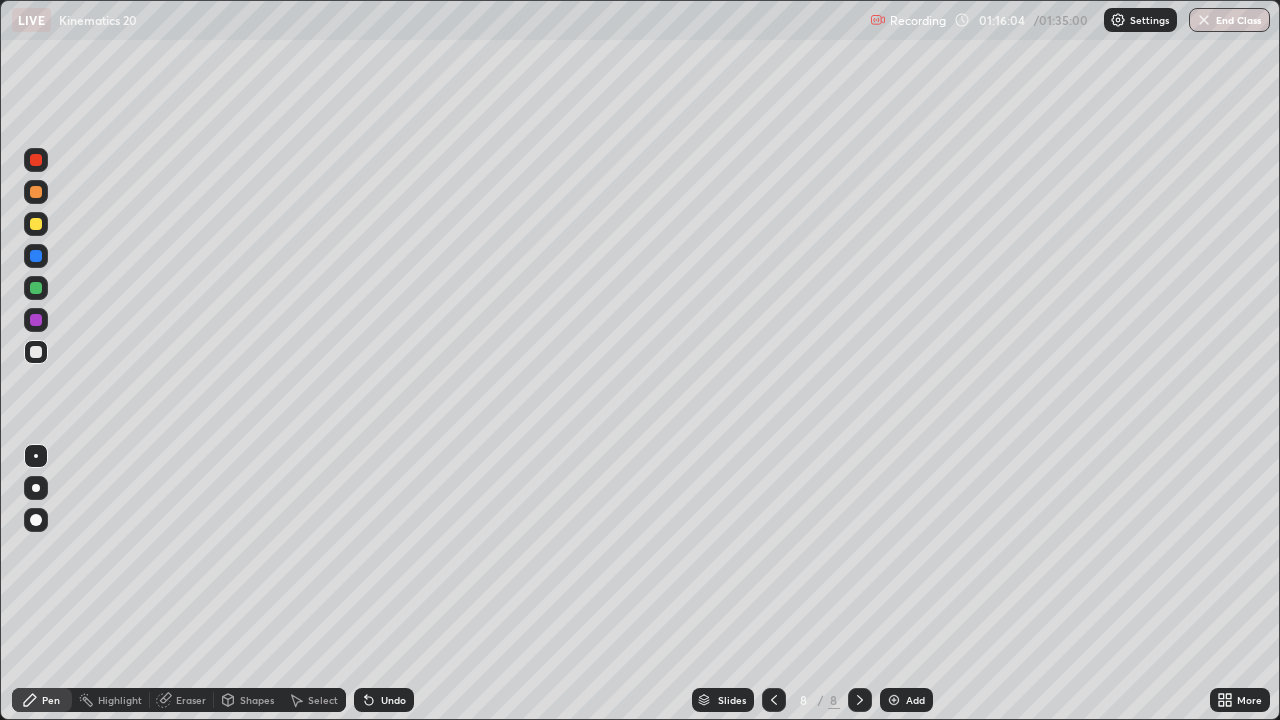 click 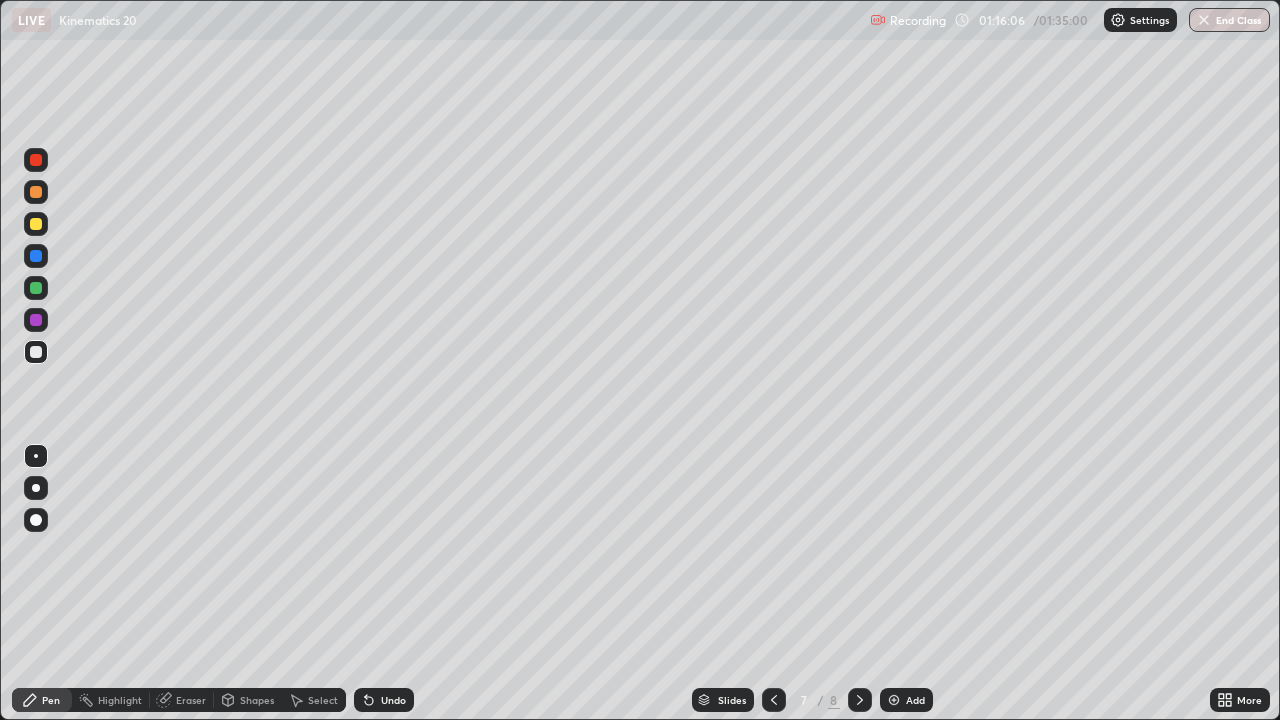 click 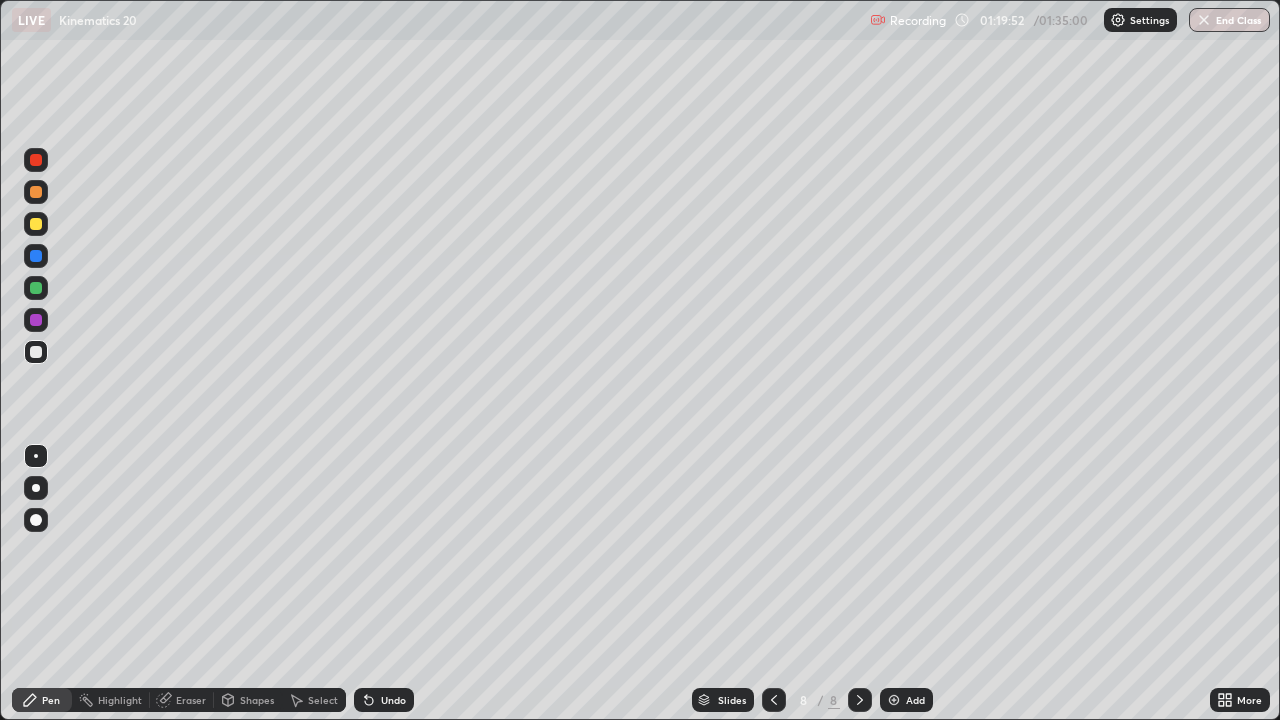 click on "Add" at bounding box center (915, 700) 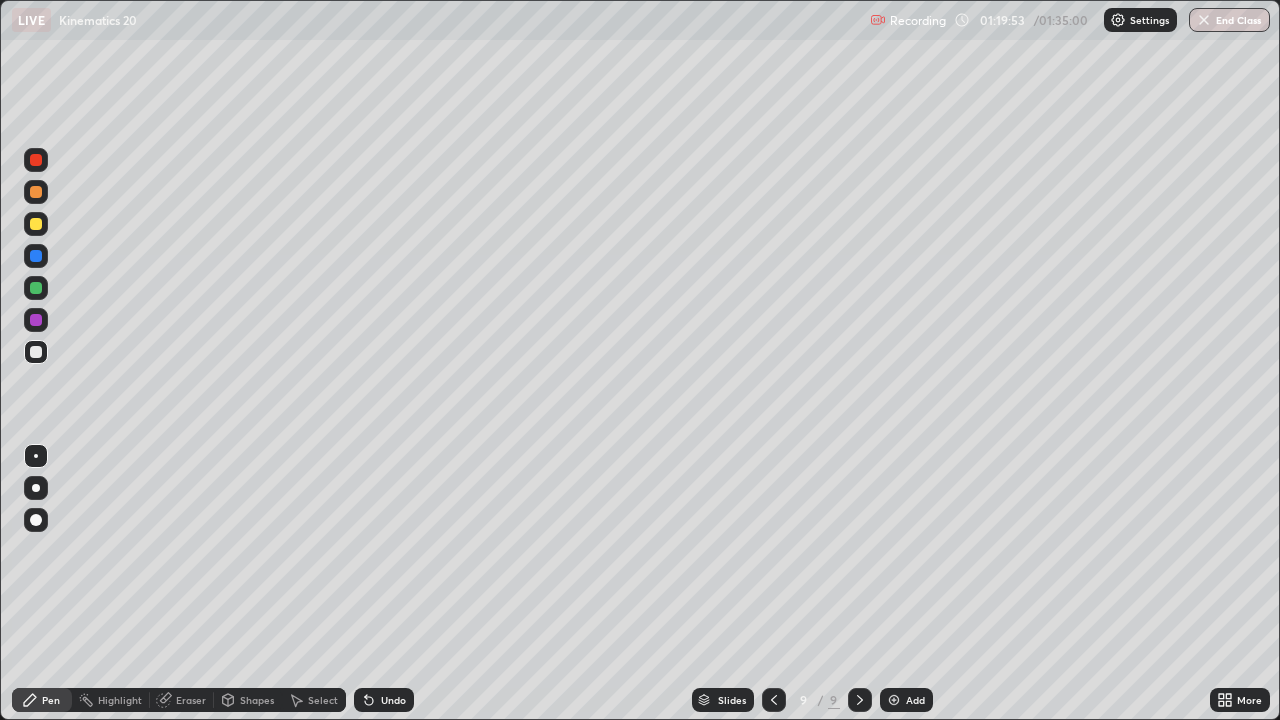 click at bounding box center (36, 224) 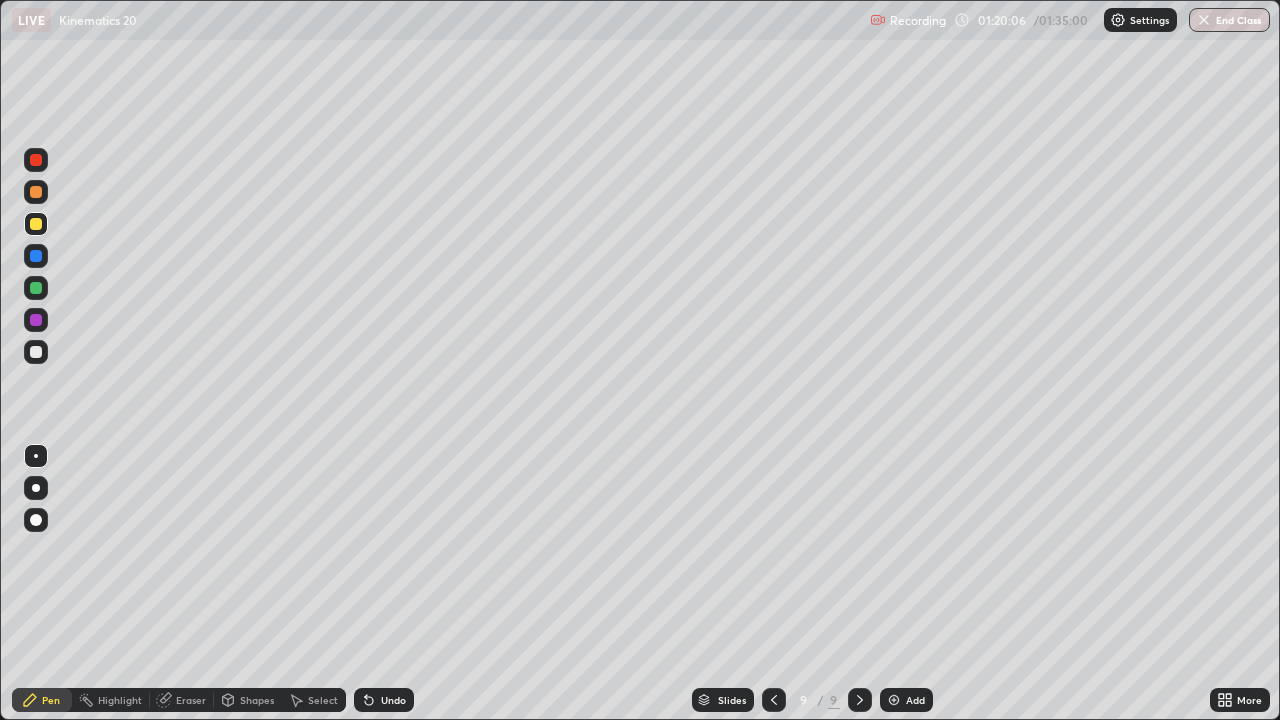 click at bounding box center [36, 352] 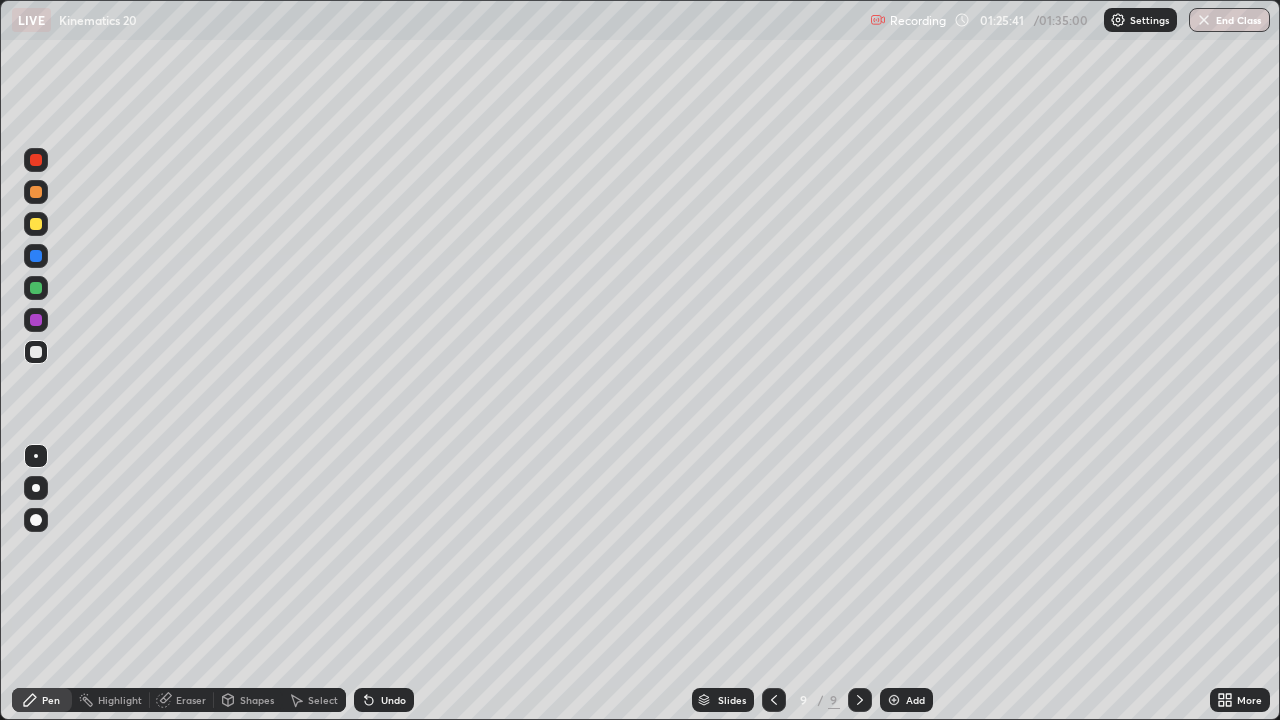 click at bounding box center [36, 224] 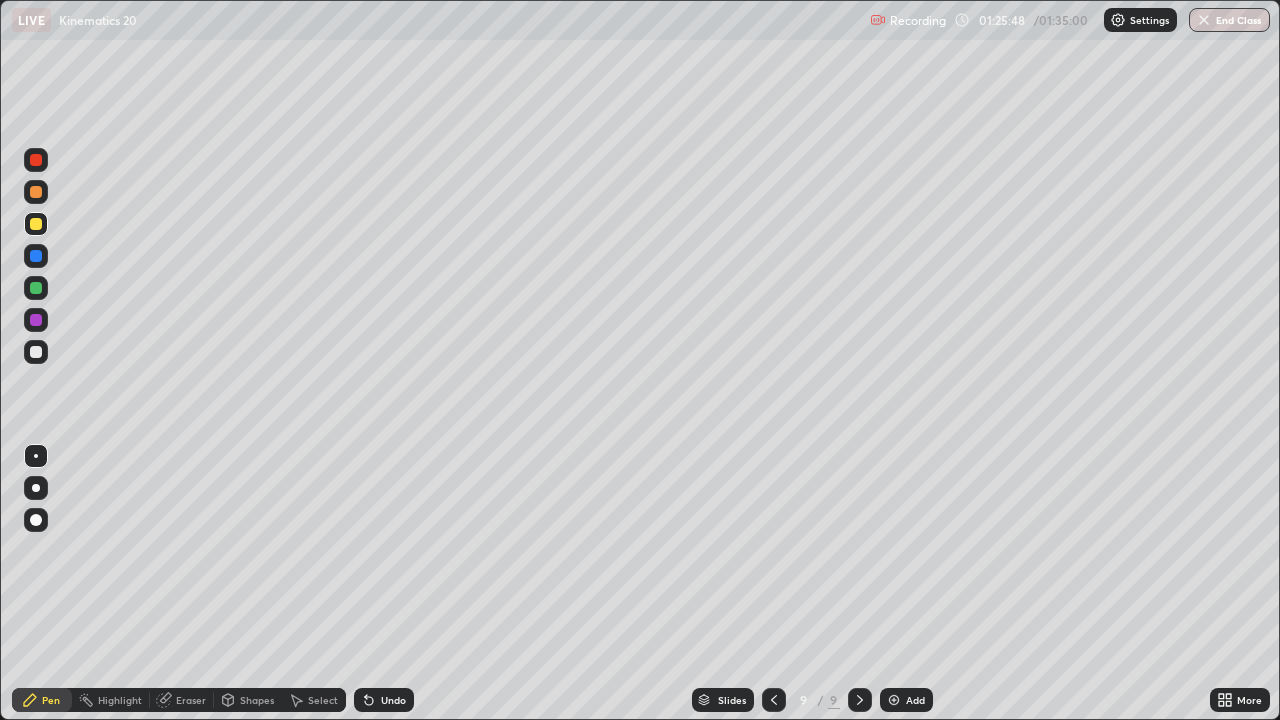 click on "Eraser" at bounding box center (191, 700) 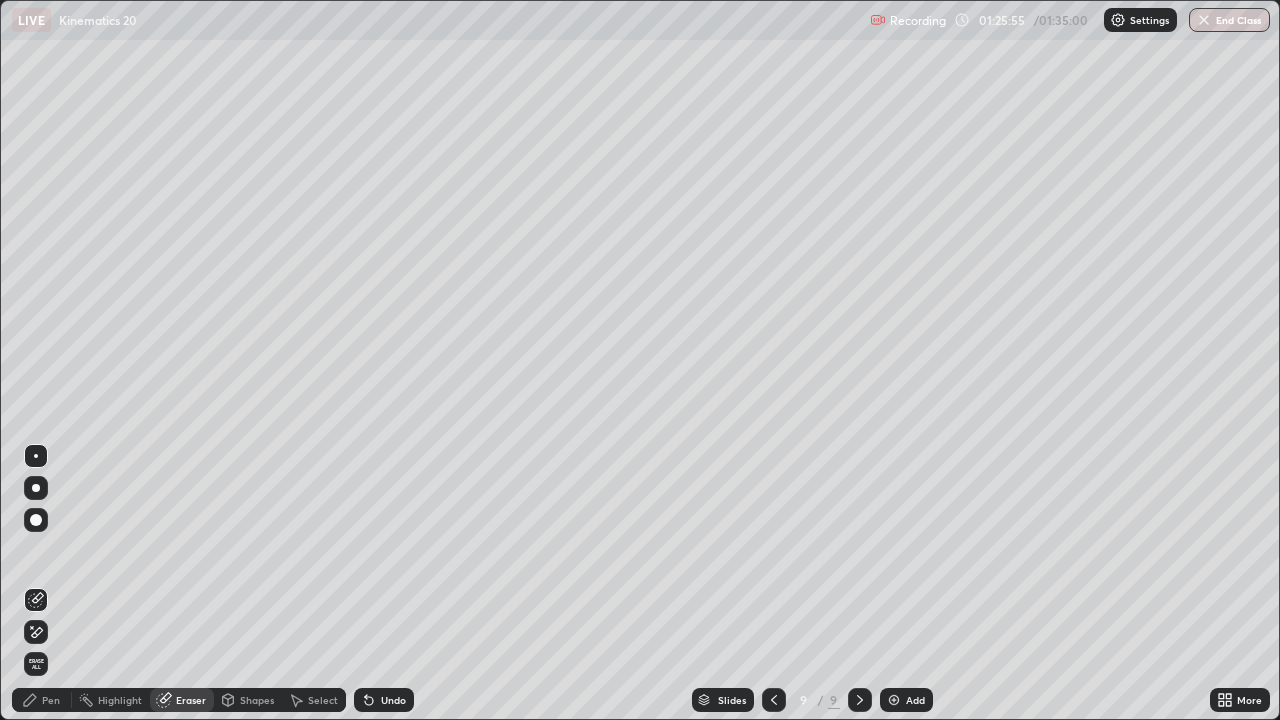 click on "Pen" at bounding box center (51, 700) 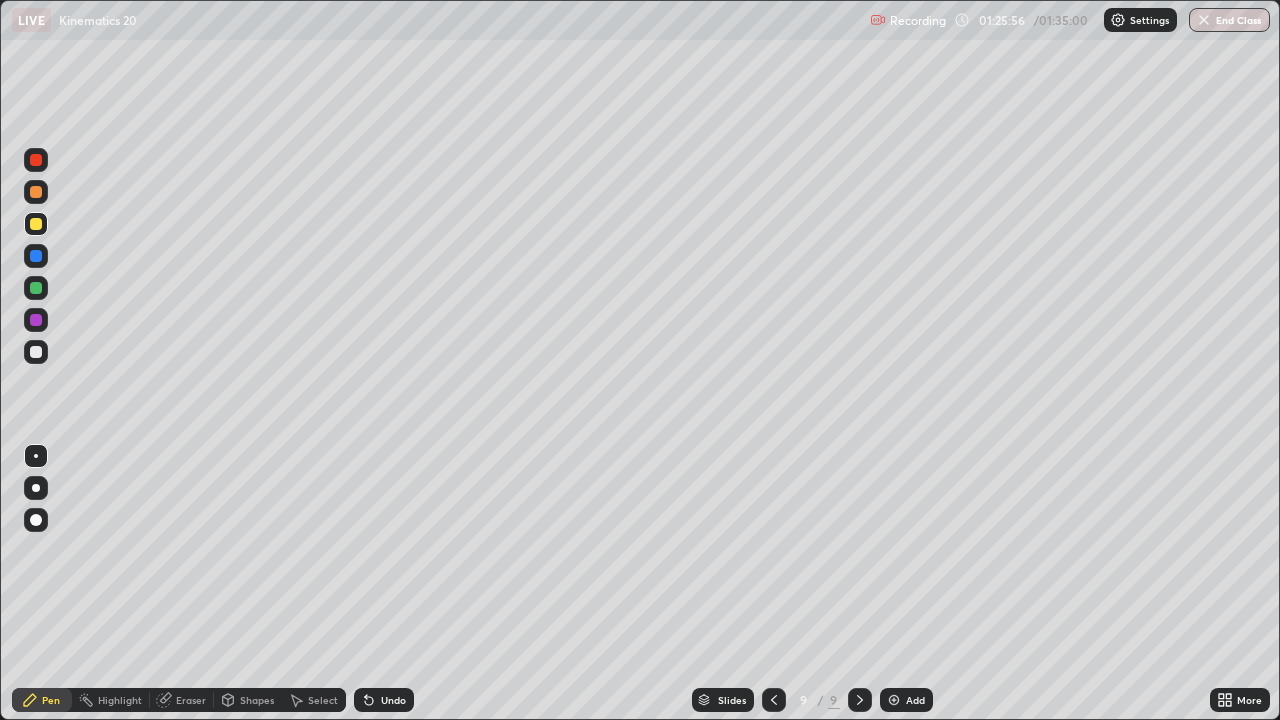 click at bounding box center (36, 352) 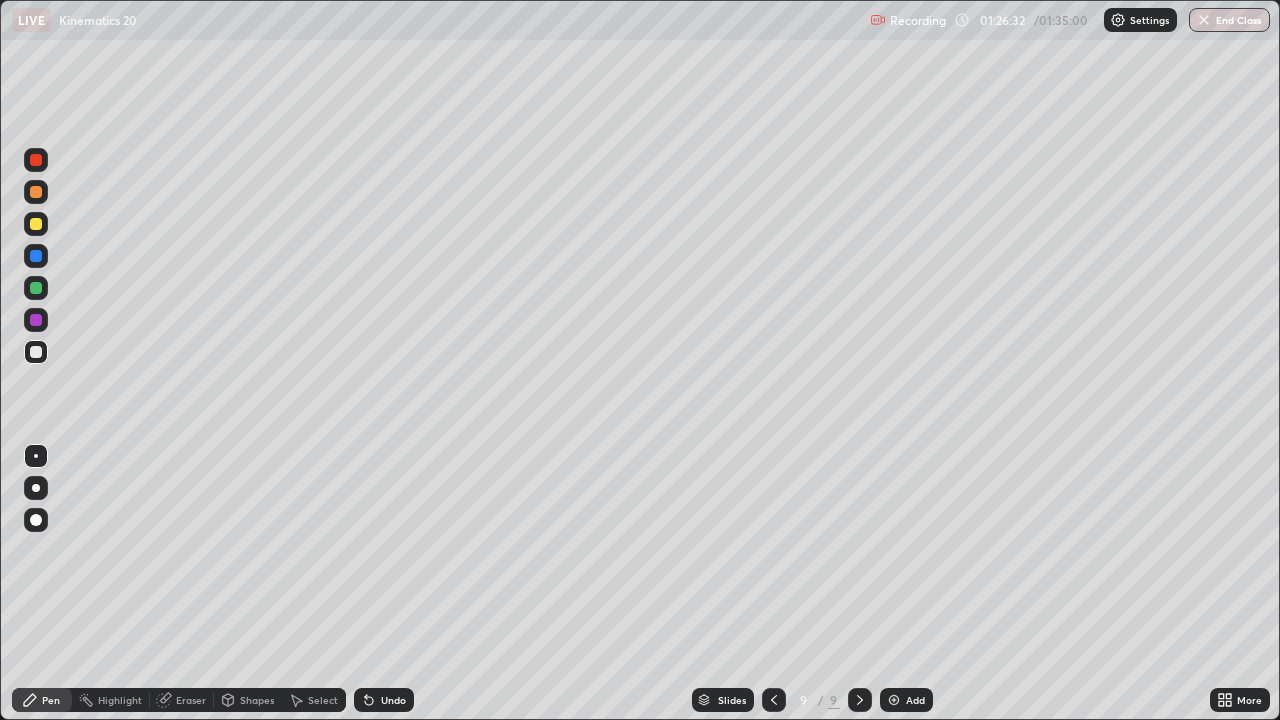 click at bounding box center [36, 224] 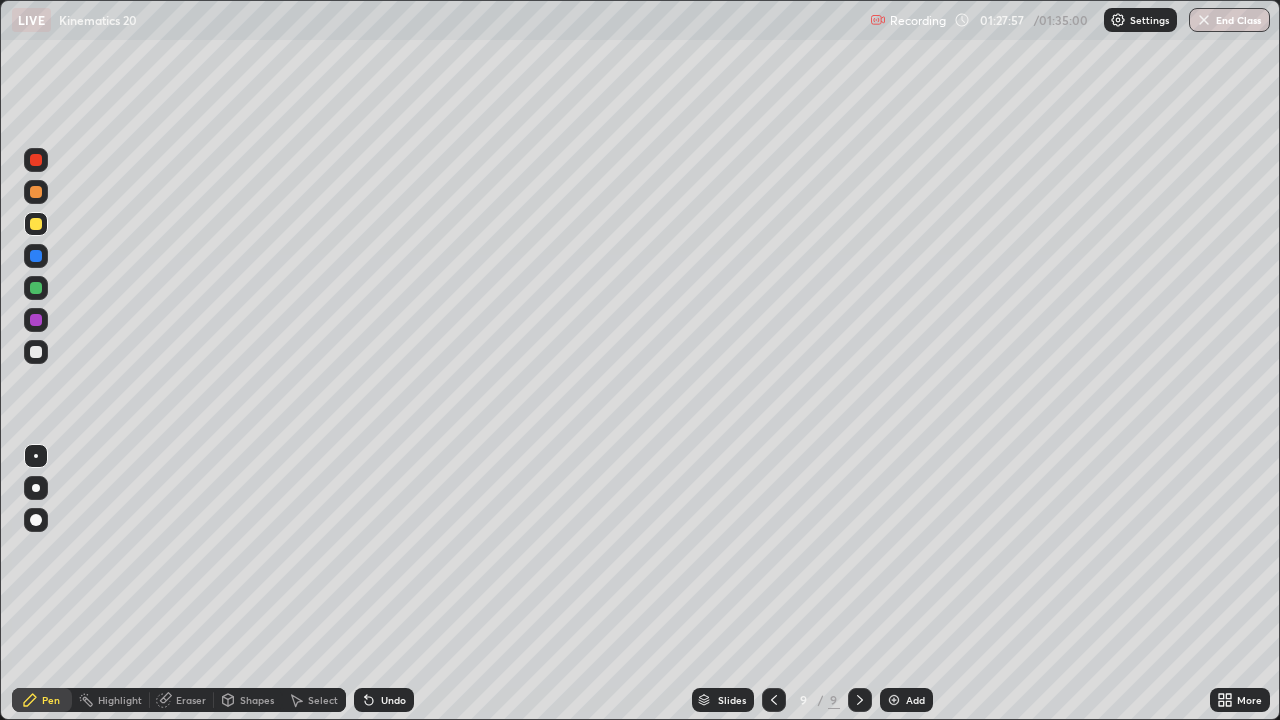 click on "Eraser" at bounding box center [191, 700] 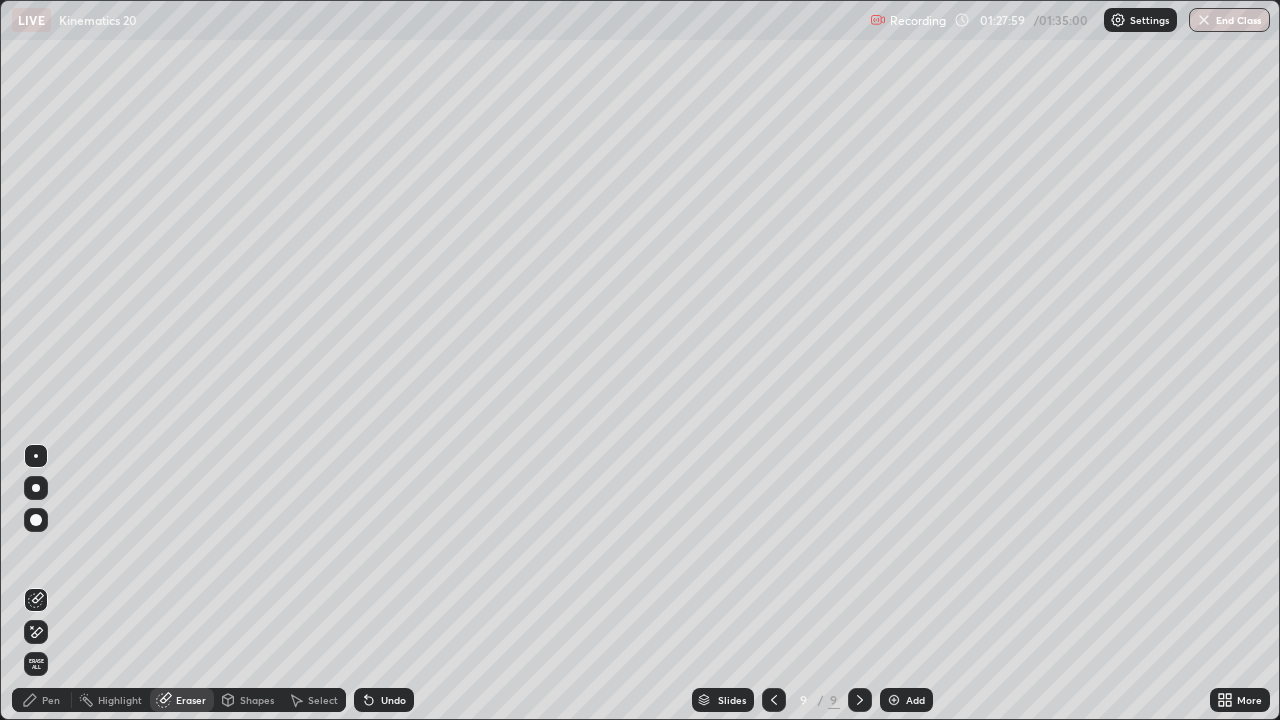 click on "Pen" at bounding box center (51, 700) 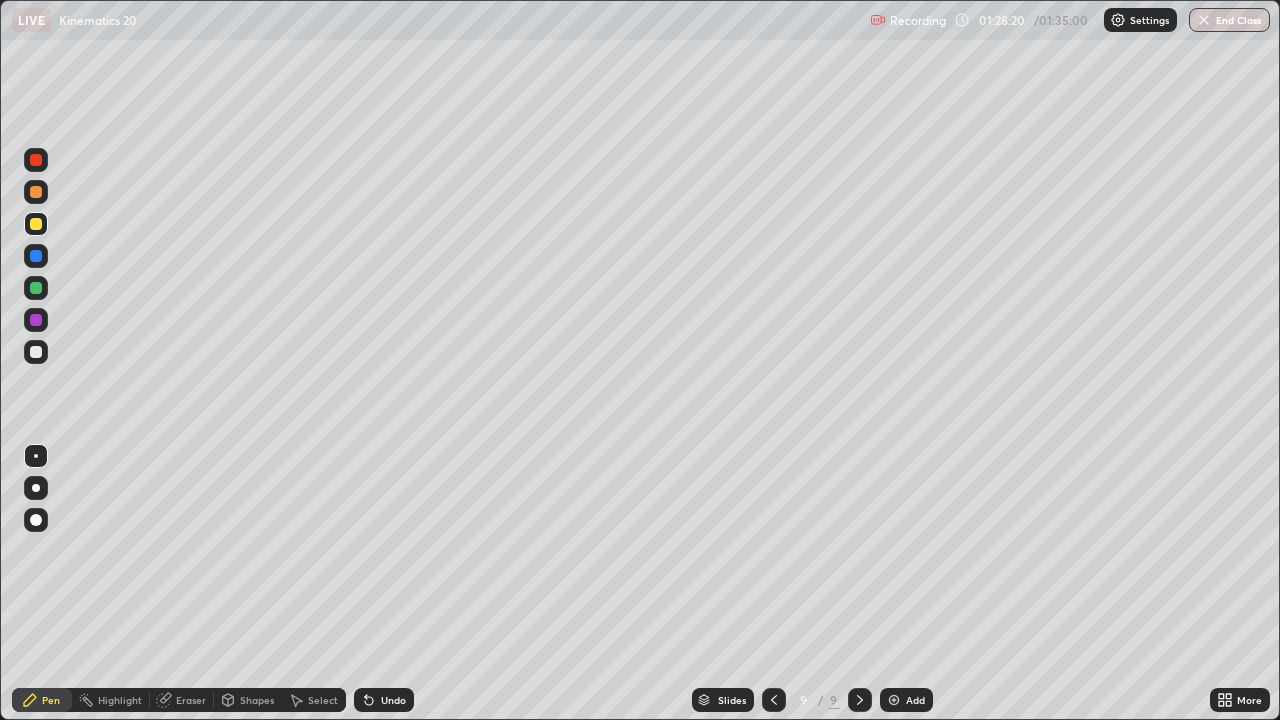 click on "Eraser" at bounding box center [191, 700] 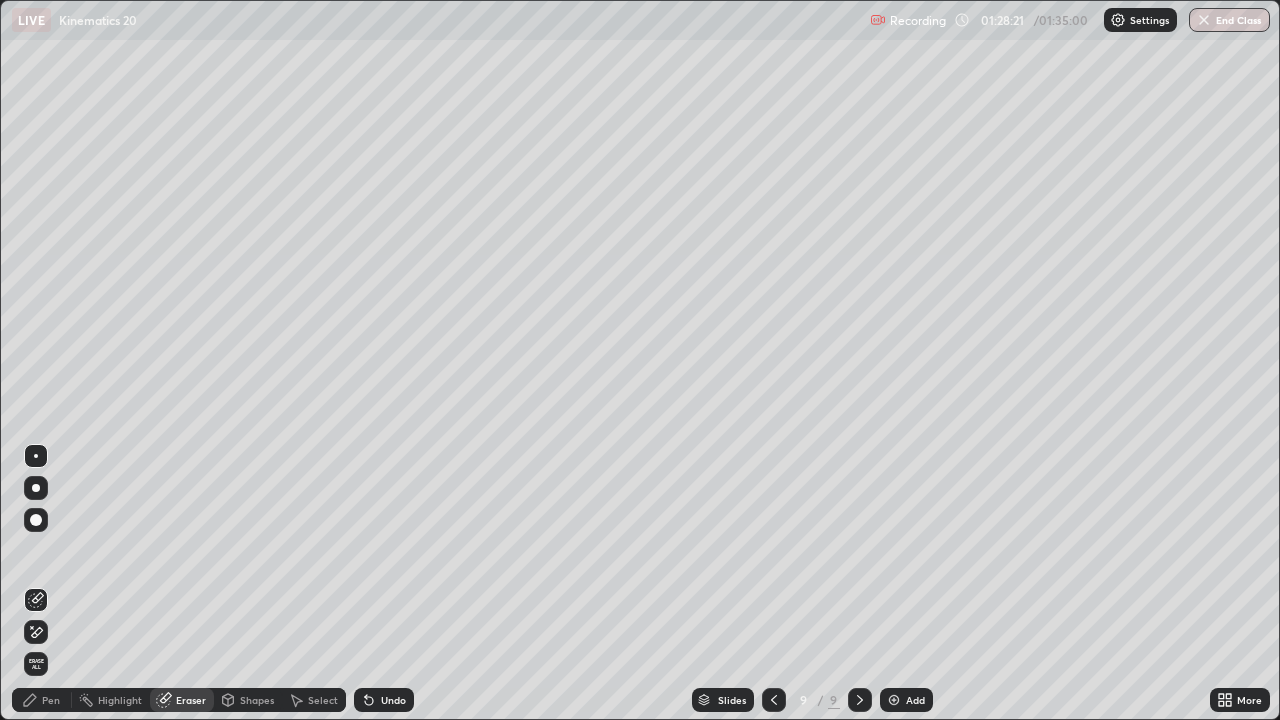 click on "Pen" at bounding box center [51, 700] 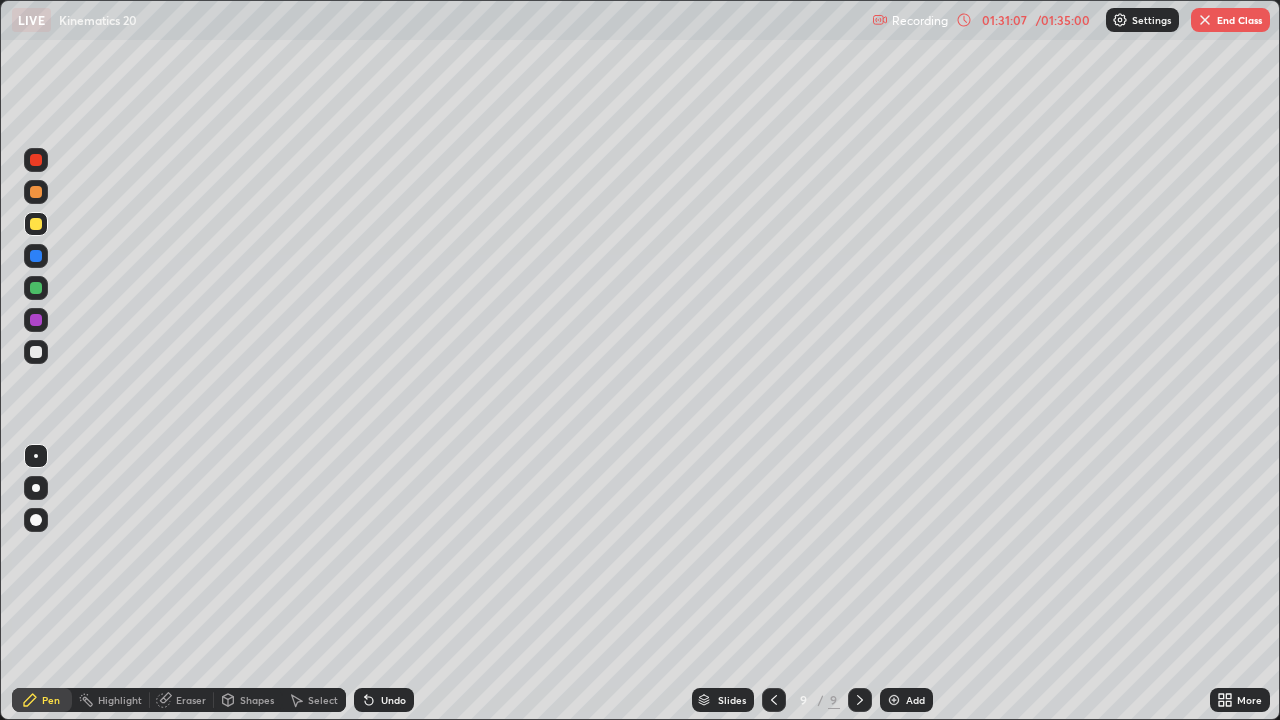click on "Add" at bounding box center (915, 700) 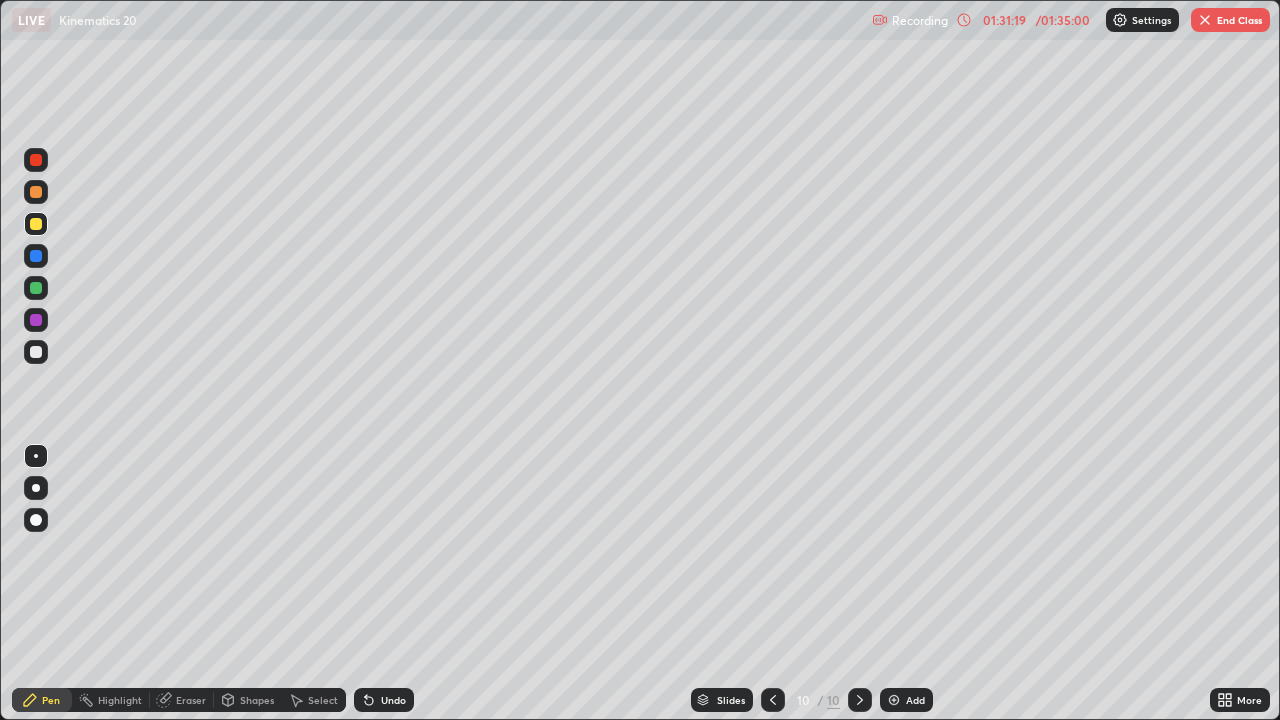 click at bounding box center [36, 352] 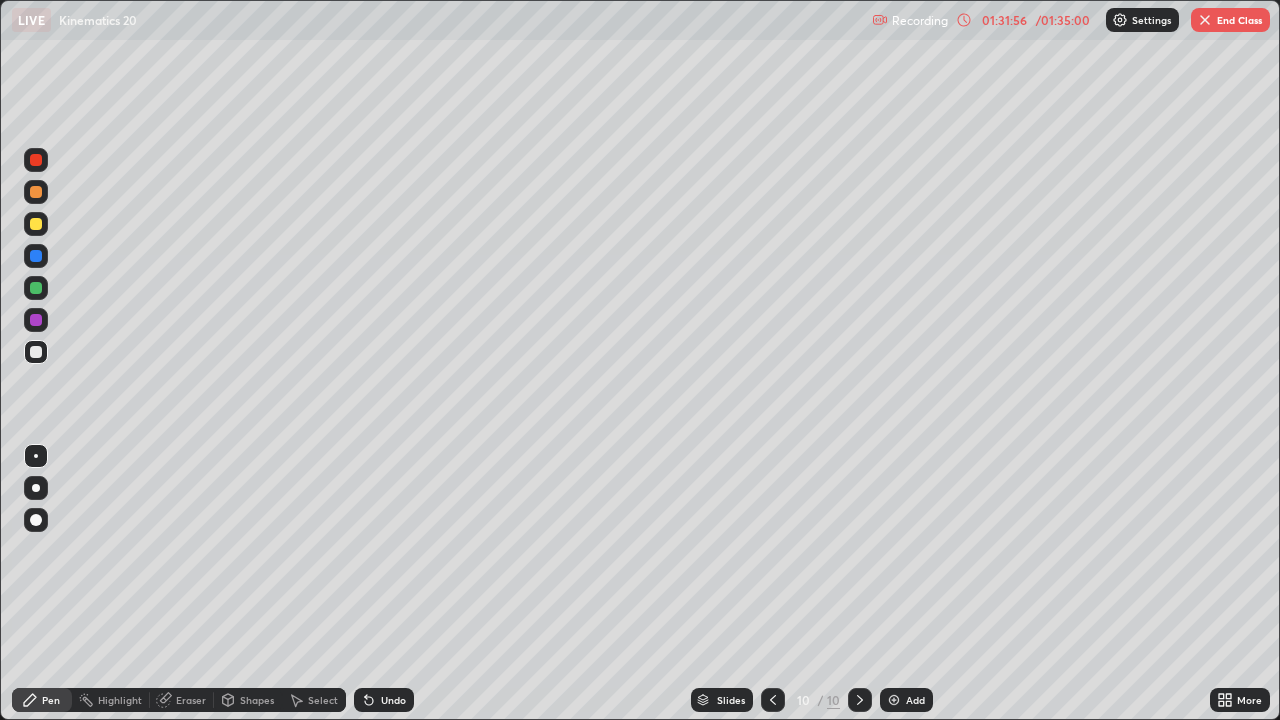 click at bounding box center [36, 224] 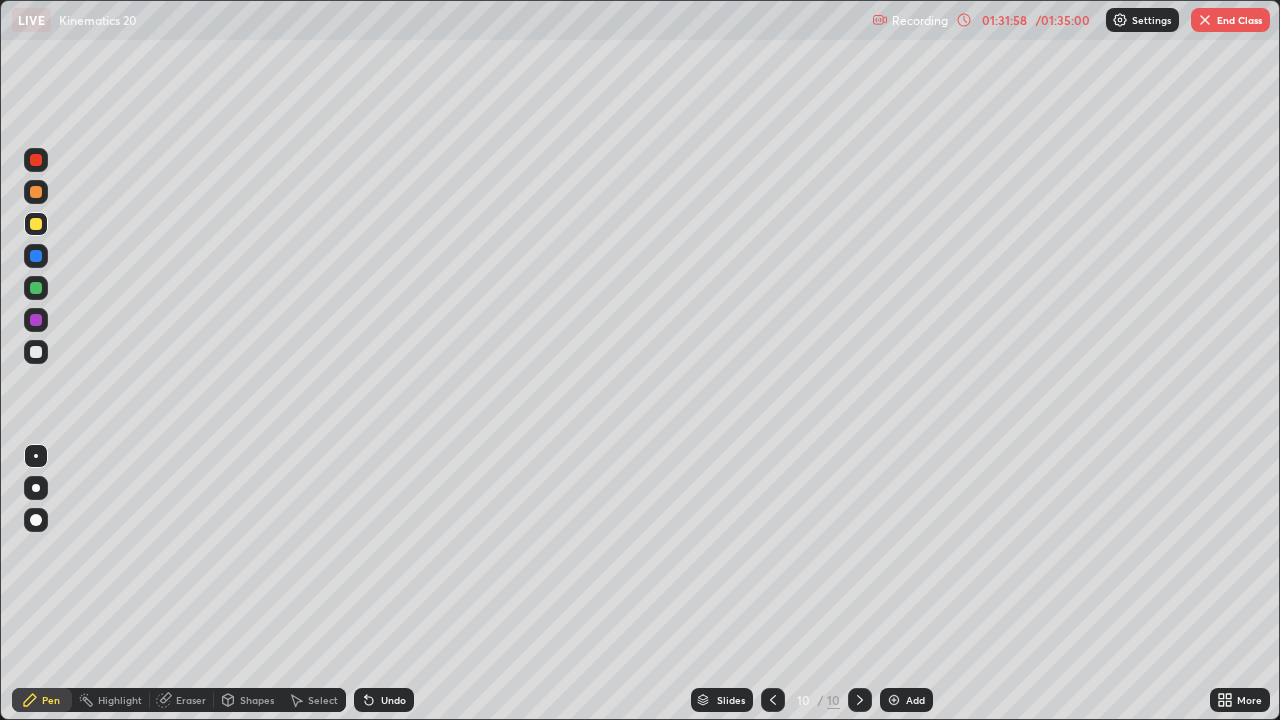 click on "Eraser" at bounding box center [191, 700] 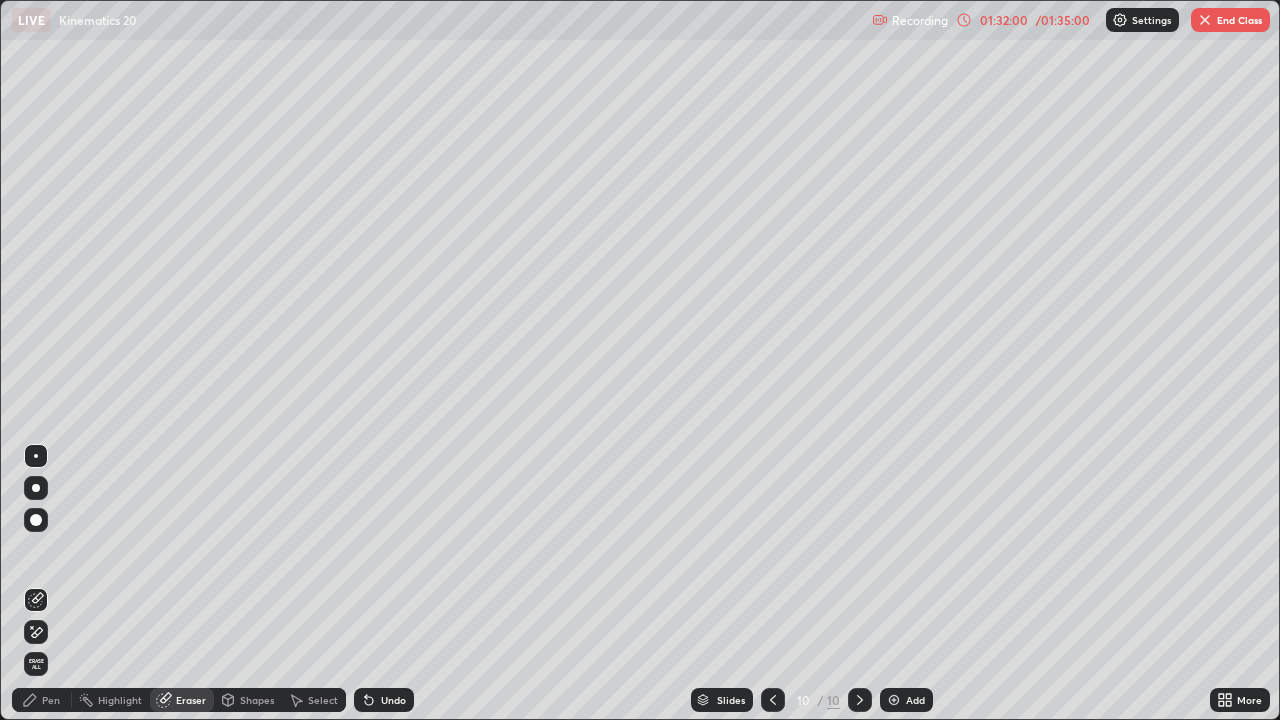 click on "Pen" at bounding box center (42, 700) 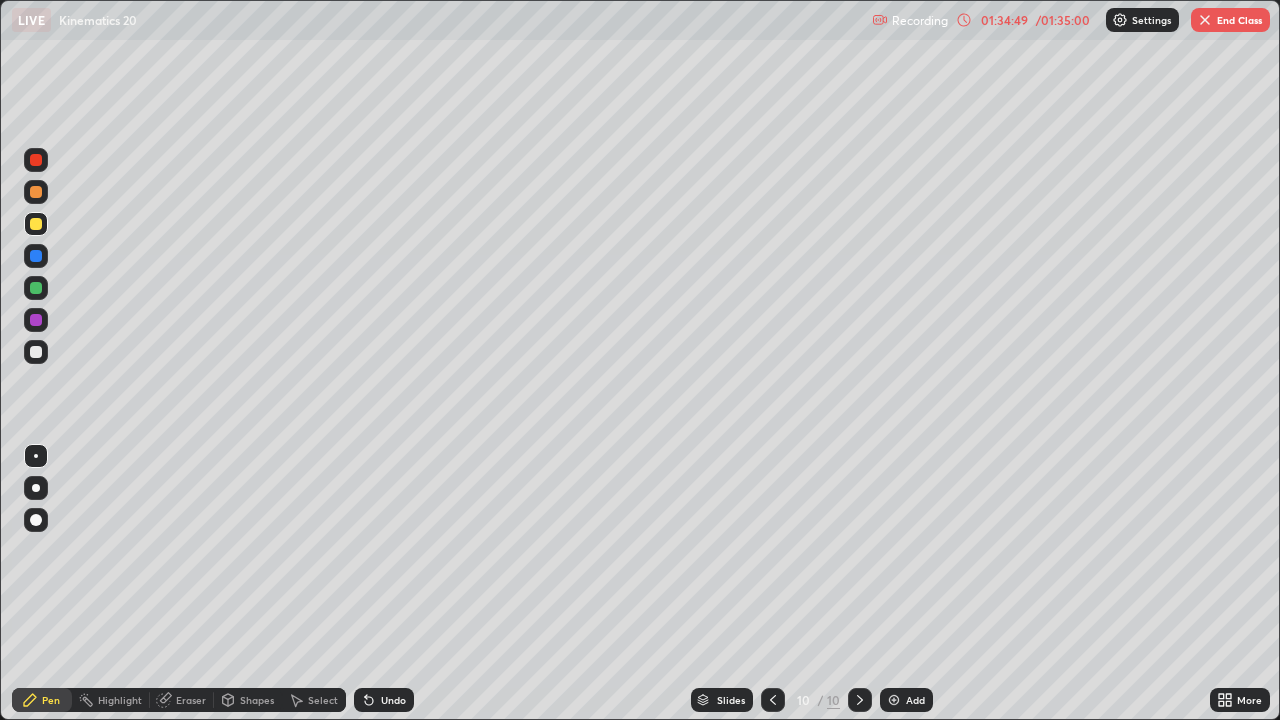 click 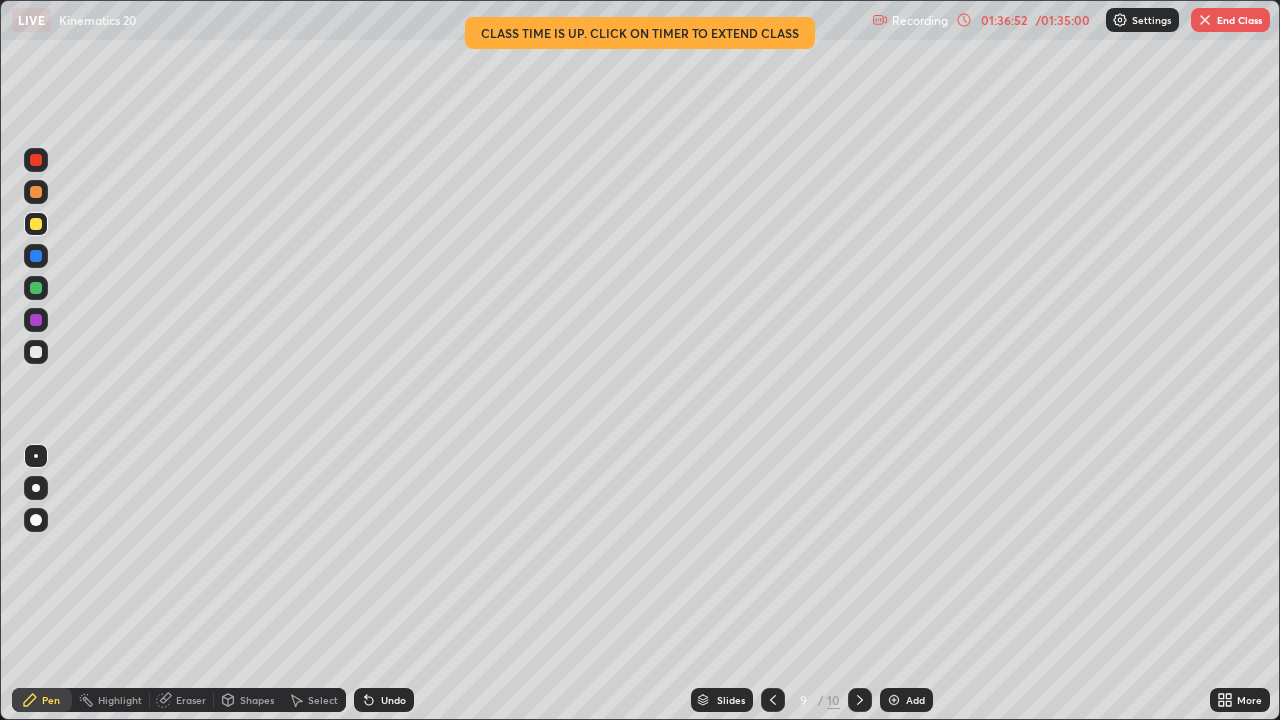 click on "End Class" at bounding box center [1230, 20] 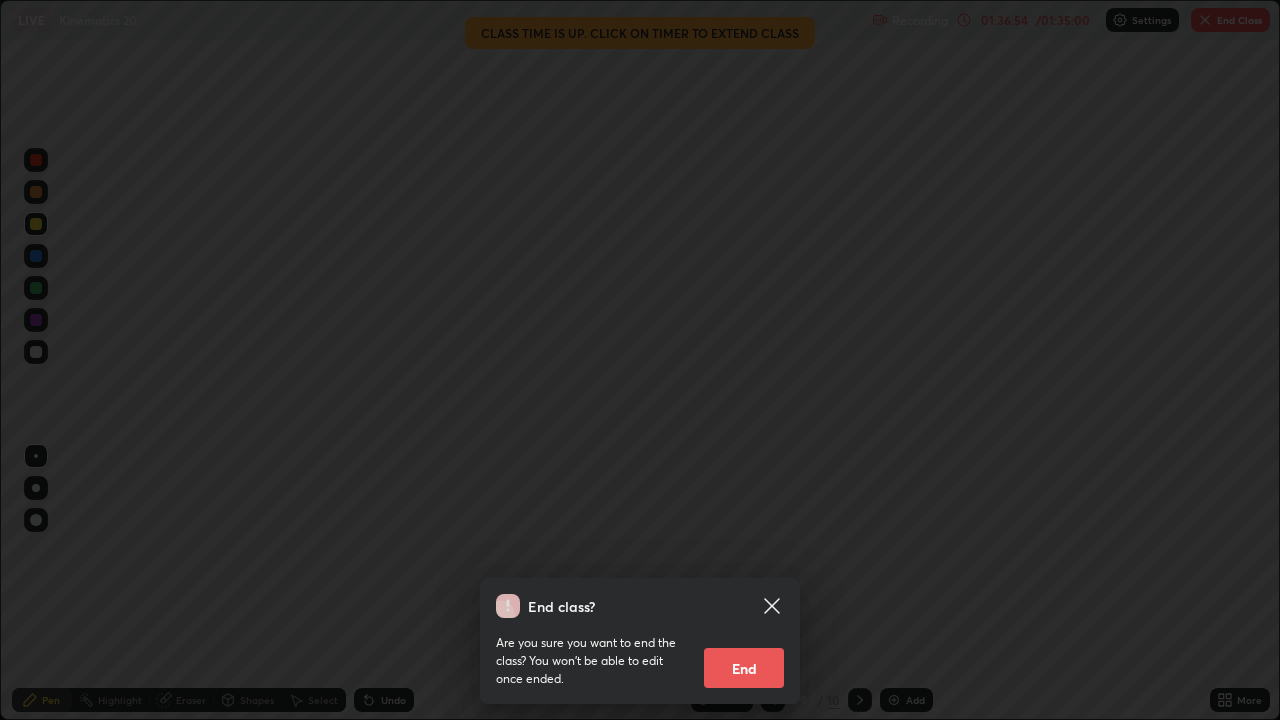 click on "End" at bounding box center (744, 668) 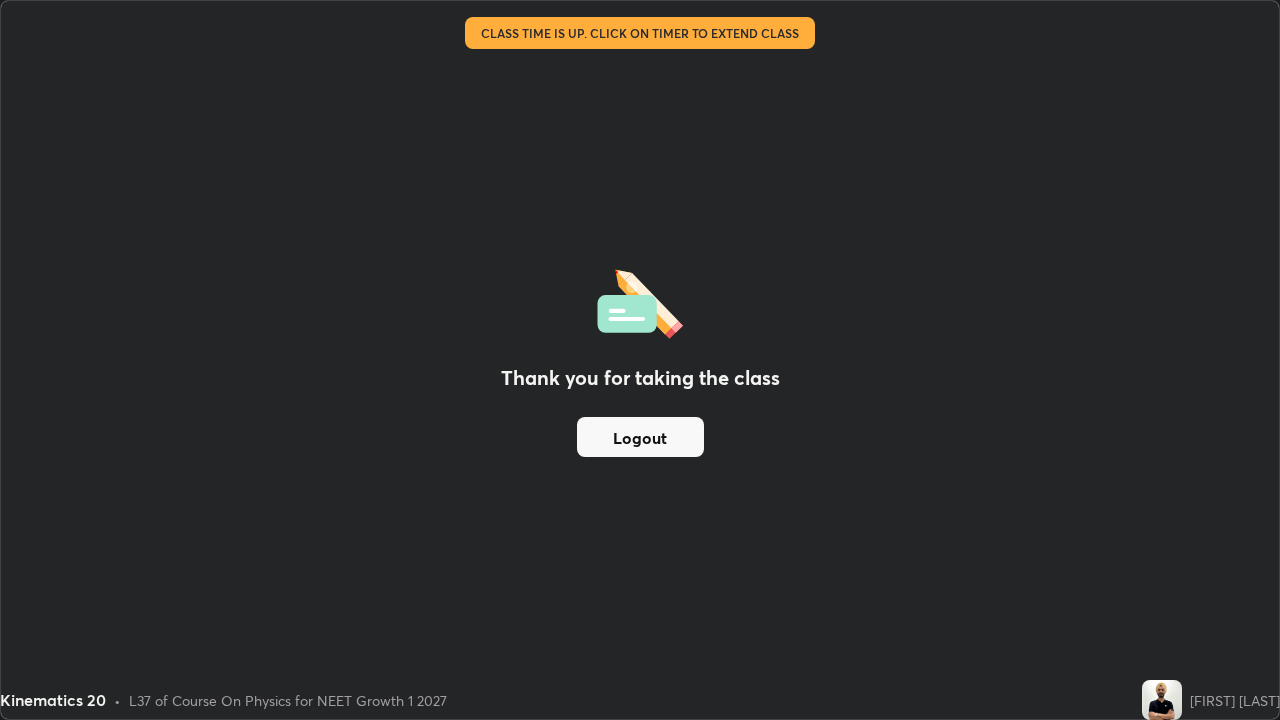 click on "Logout" at bounding box center (640, 437) 